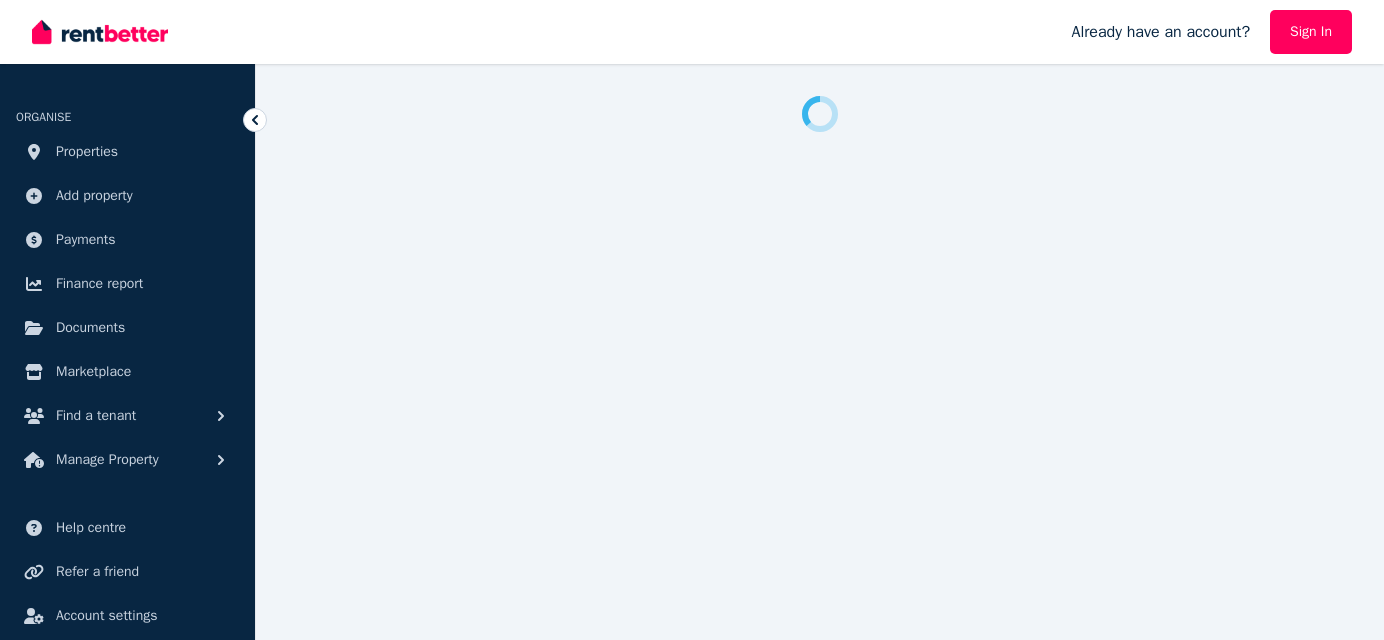 scroll, scrollTop: 0, scrollLeft: 0, axis: both 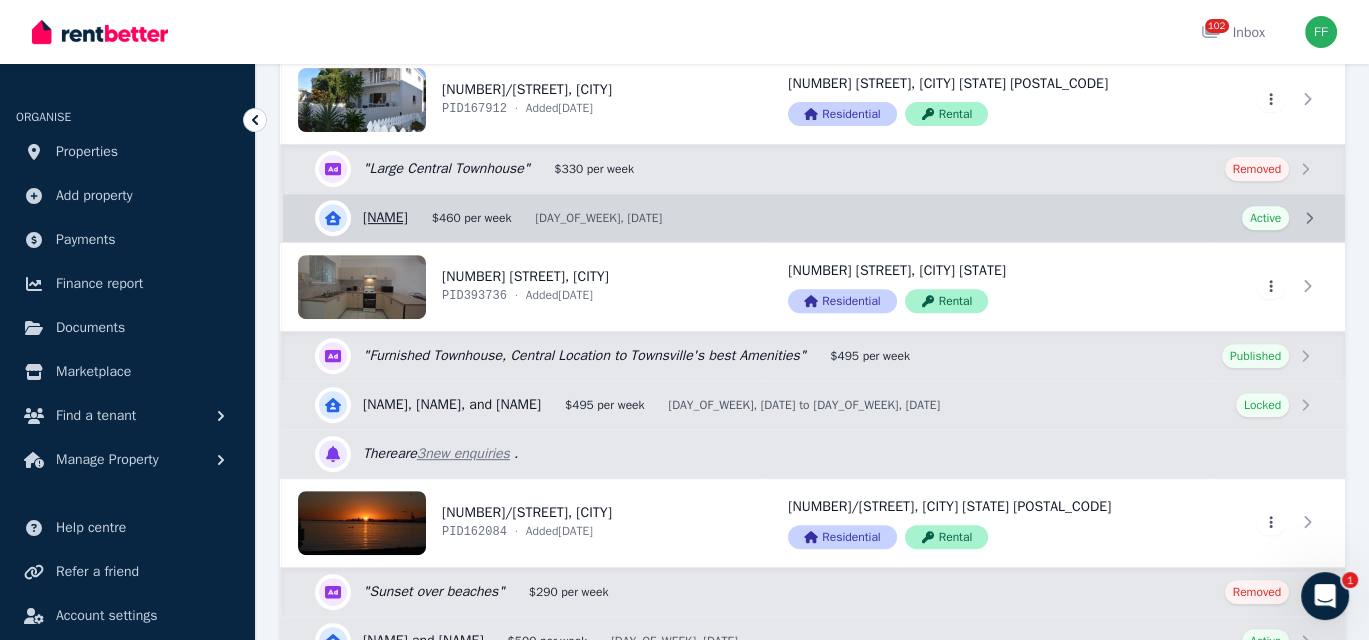 click on "View details for [NAME]" at bounding box center [814, 218] 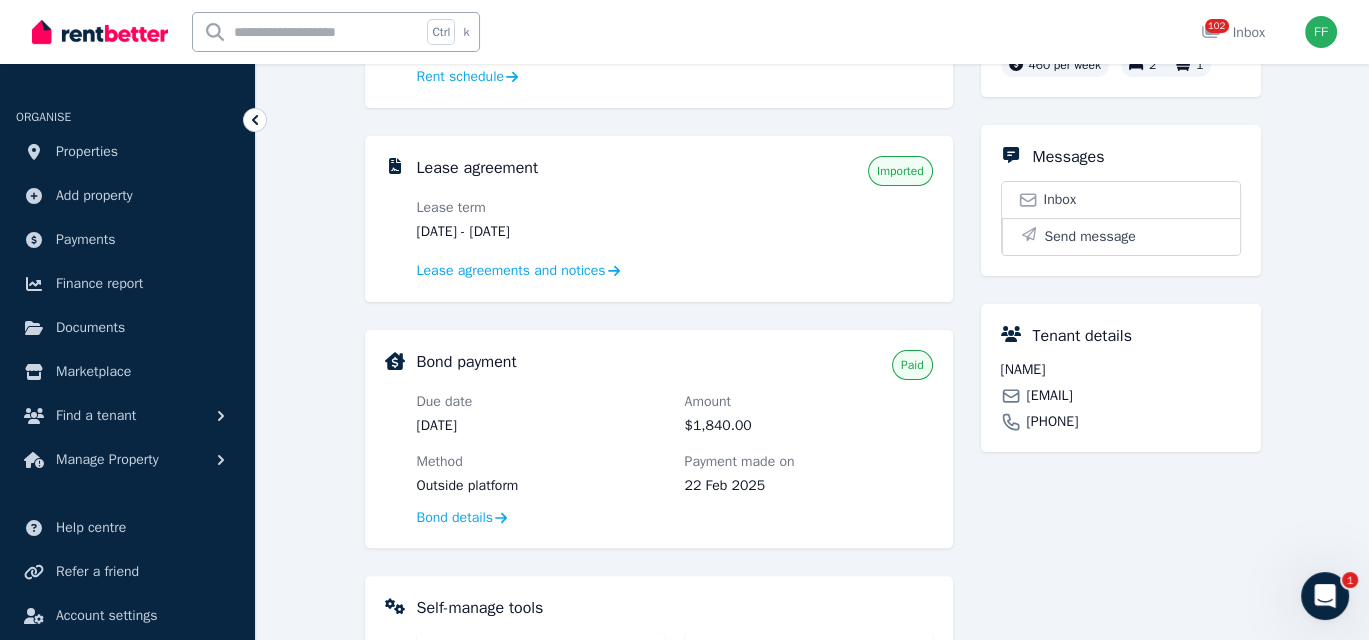 scroll, scrollTop: 500, scrollLeft: 0, axis: vertical 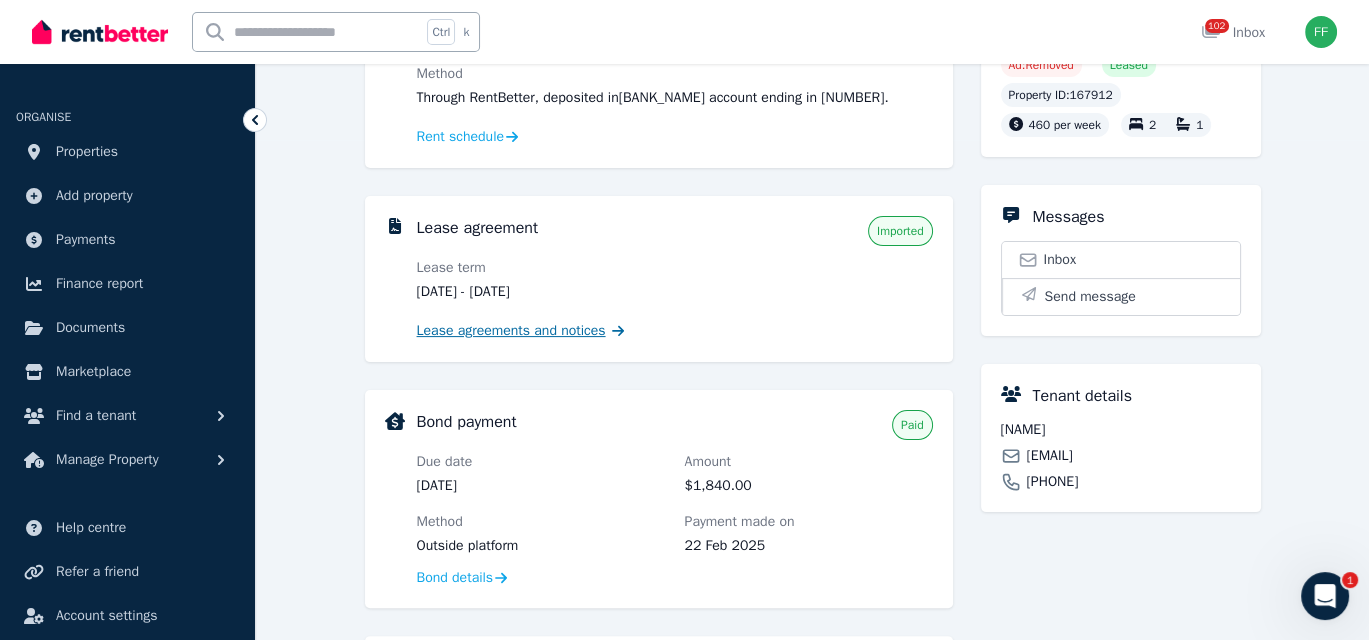 click on "Lease agreements and notices" at bounding box center (511, 331) 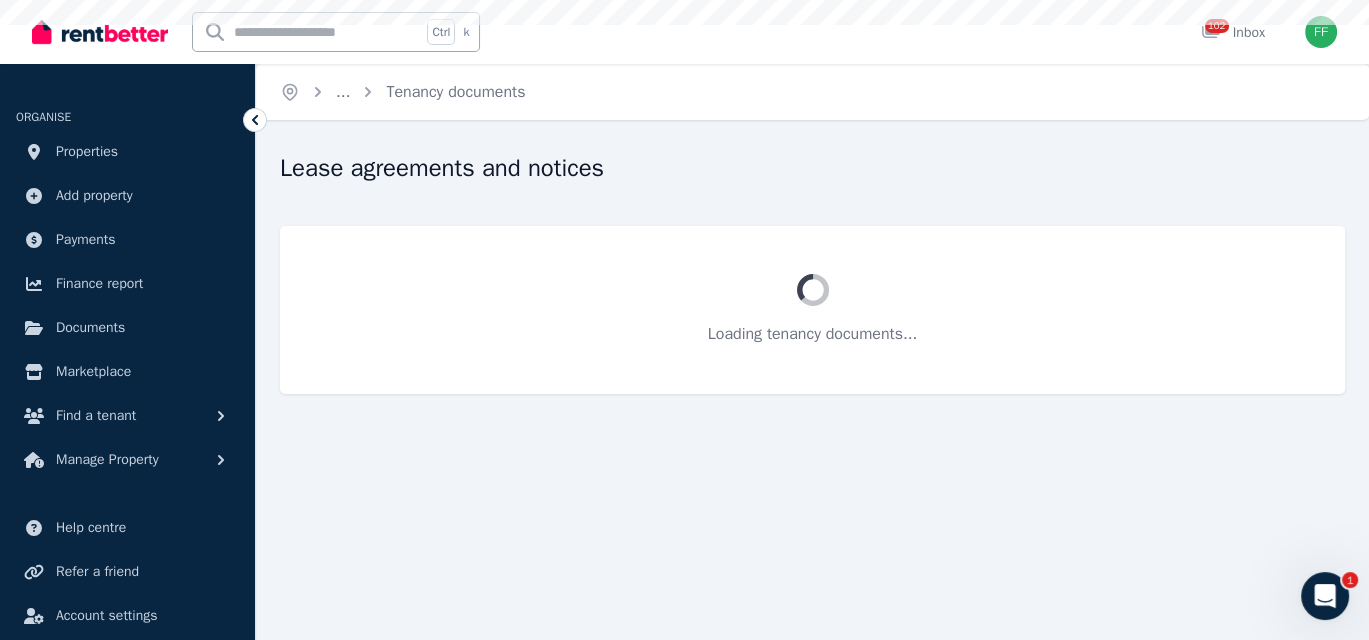 scroll, scrollTop: 0, scrollLeft: 0, axis: both 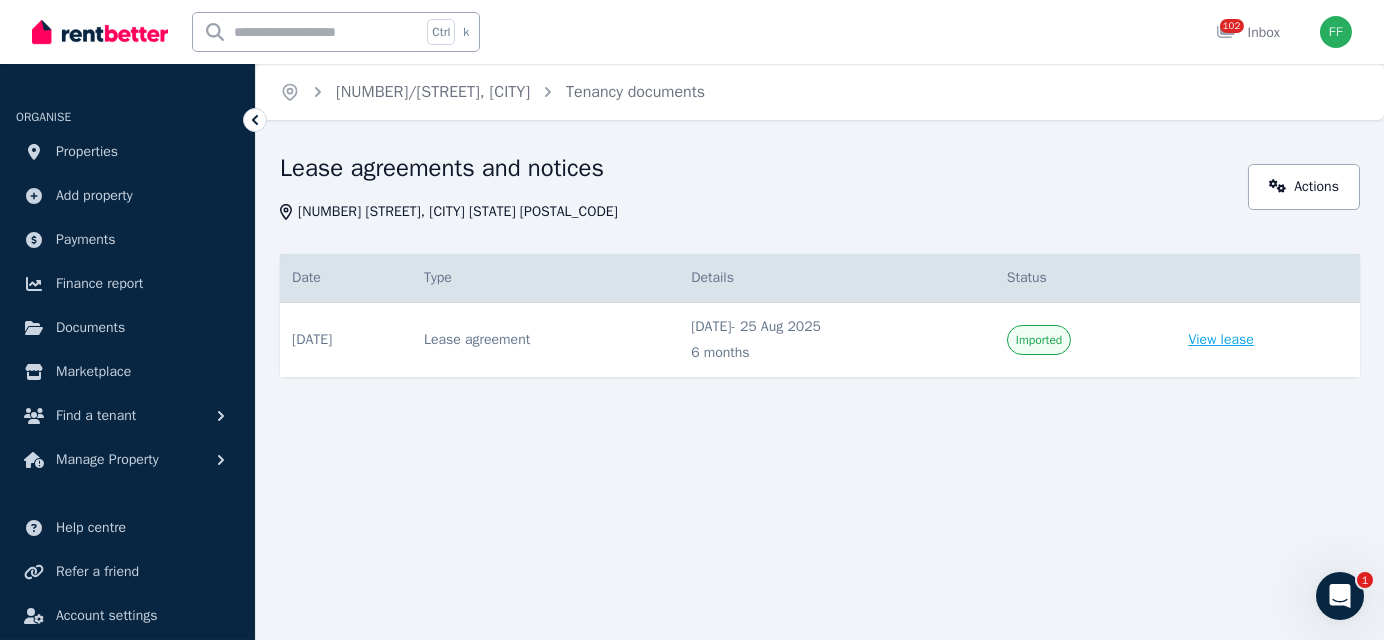 click on "View lease" at bounding box center (1220, 340) 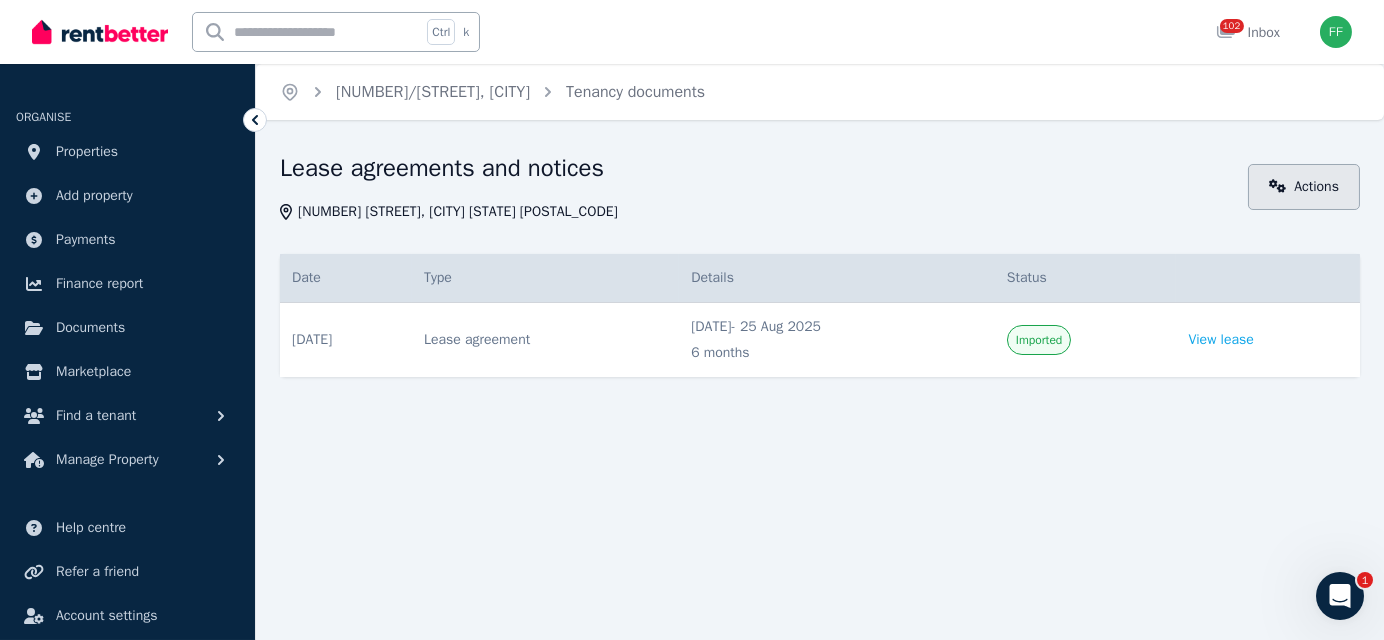 click on "Actions" at bounding box center [1304, 187] 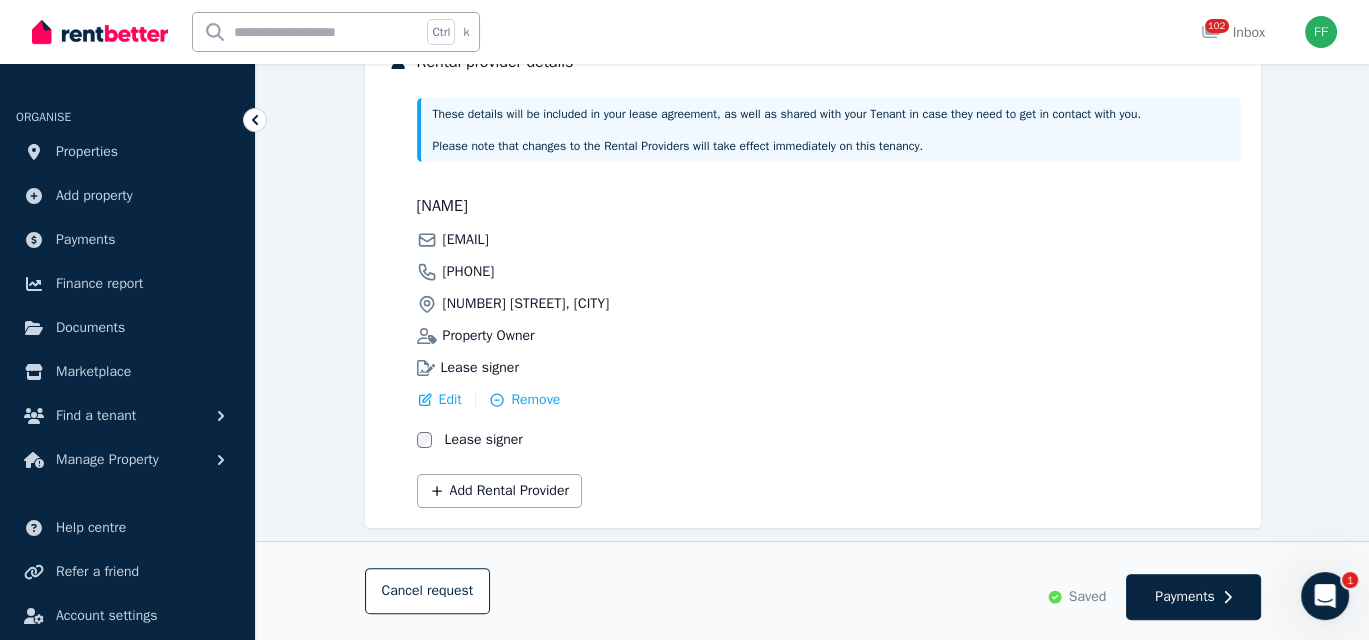 scroll, scrollTop: 536, scrollLeft: 0, axis: vertical 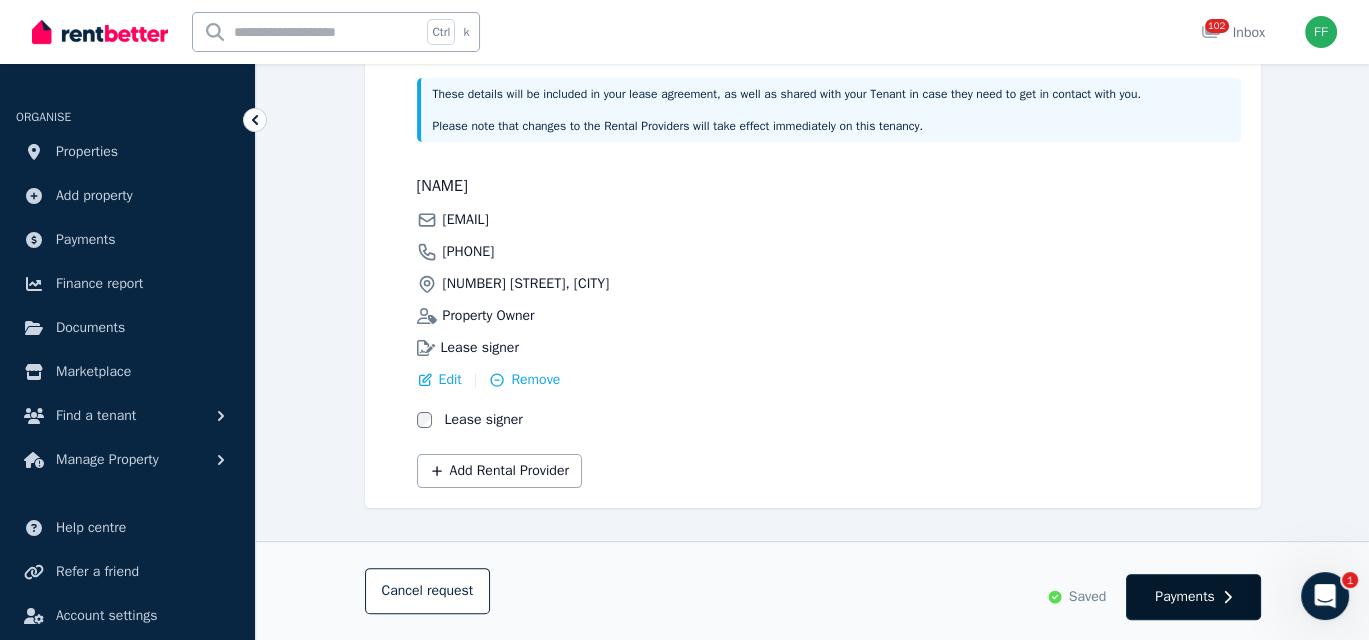 click on "Payments" at bounding box center (1185, 597) 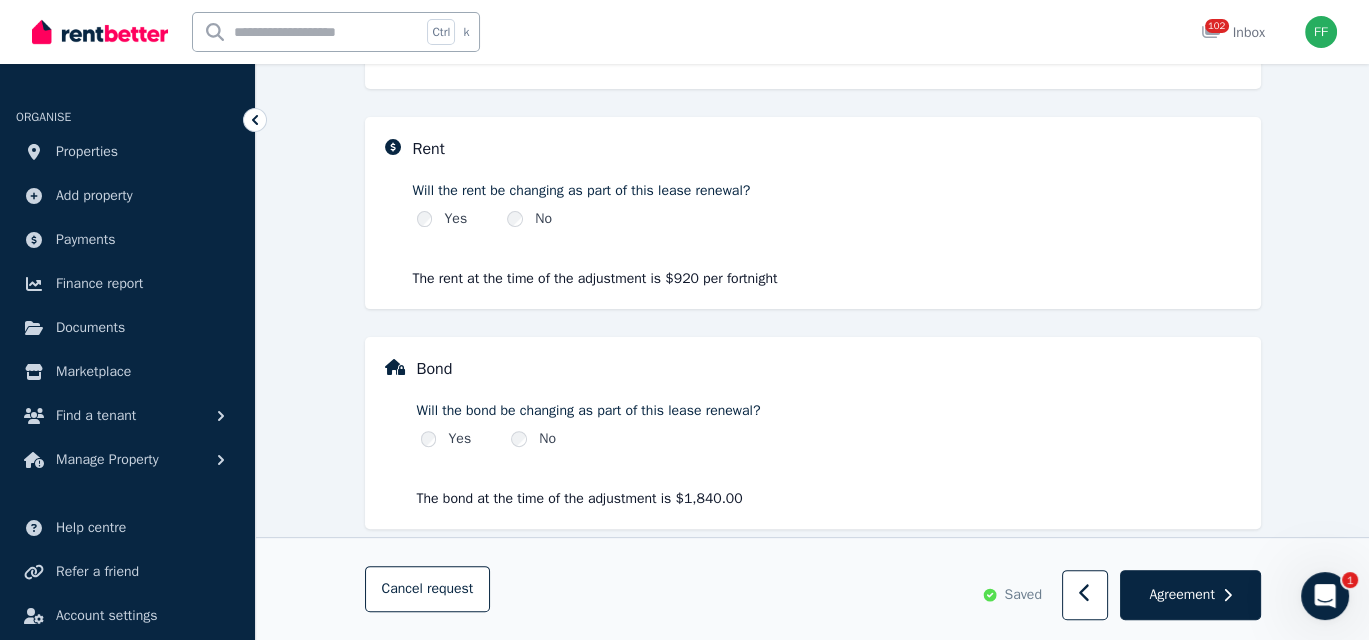 scroll, scrollTop: 684, scrollLeft: 0, axis: vertical 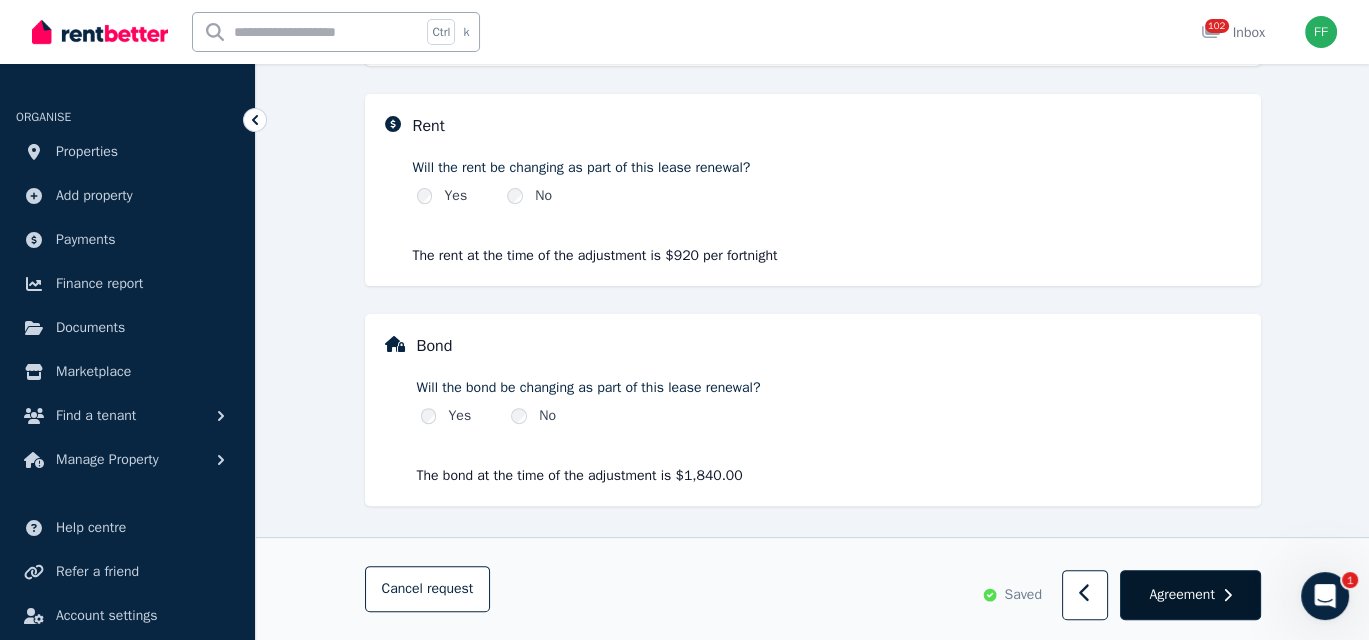 click on "Agreement" at bounding box center [1190, 596] 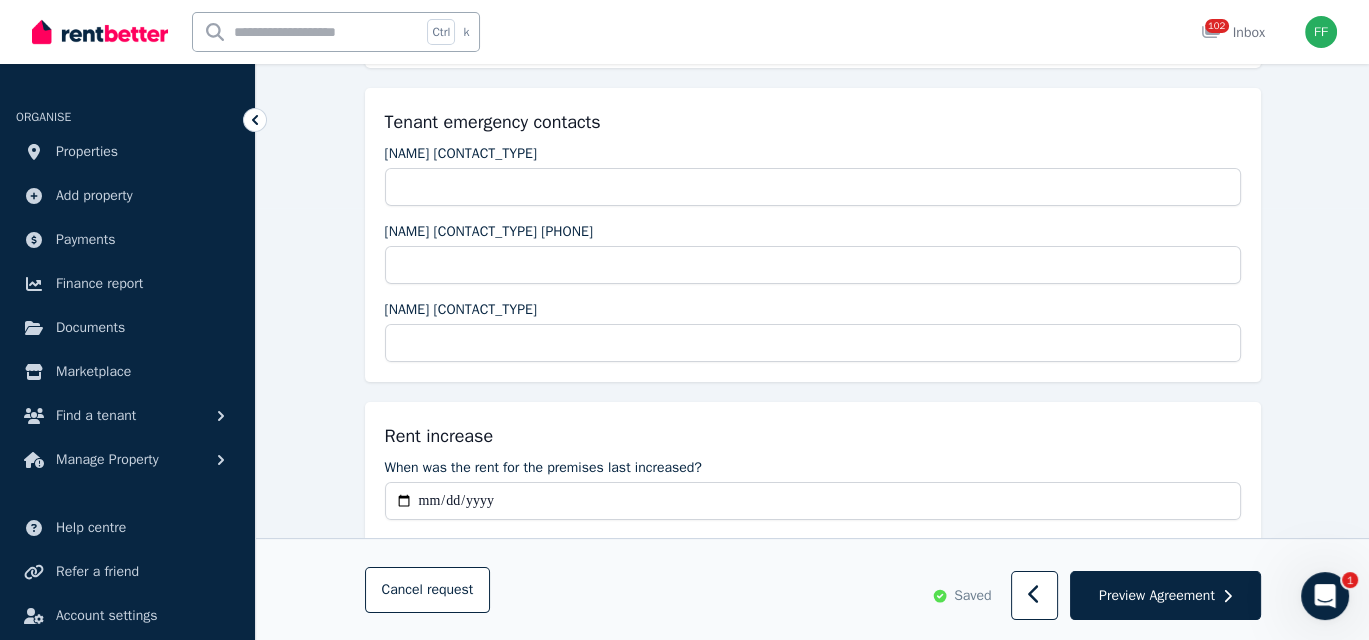 scroll, scrollTop: 400, scrollLeft: 0, axis: vertical 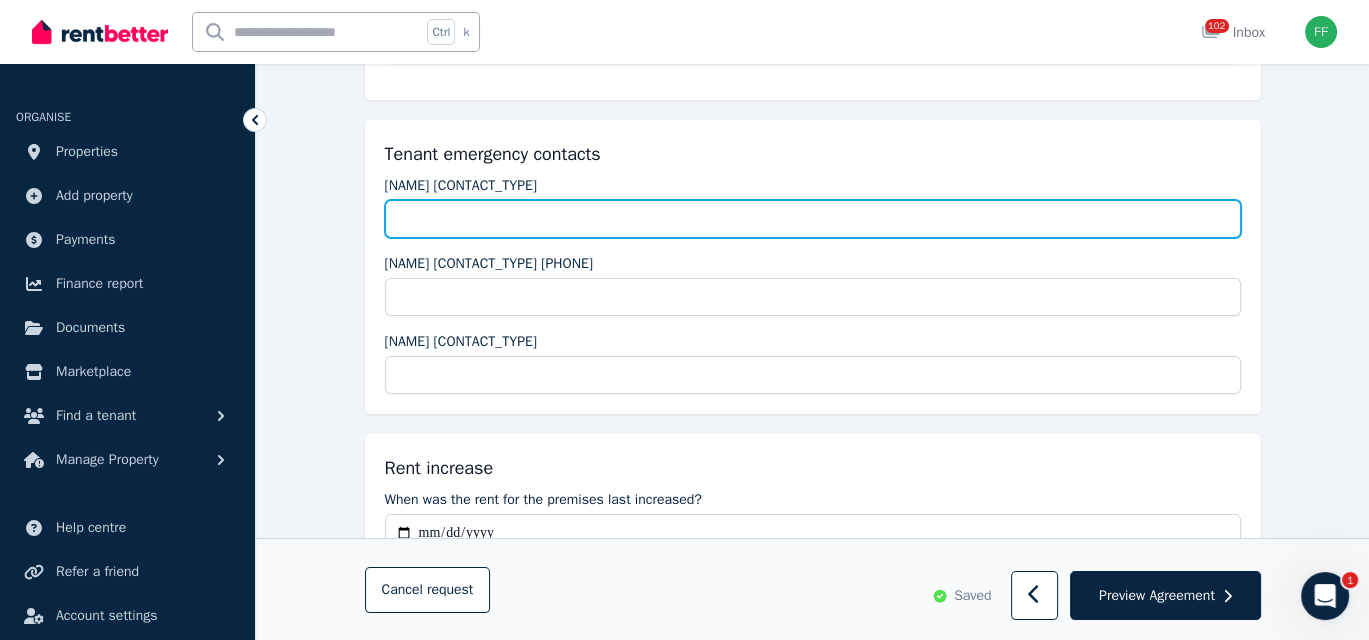 paste on "**********" 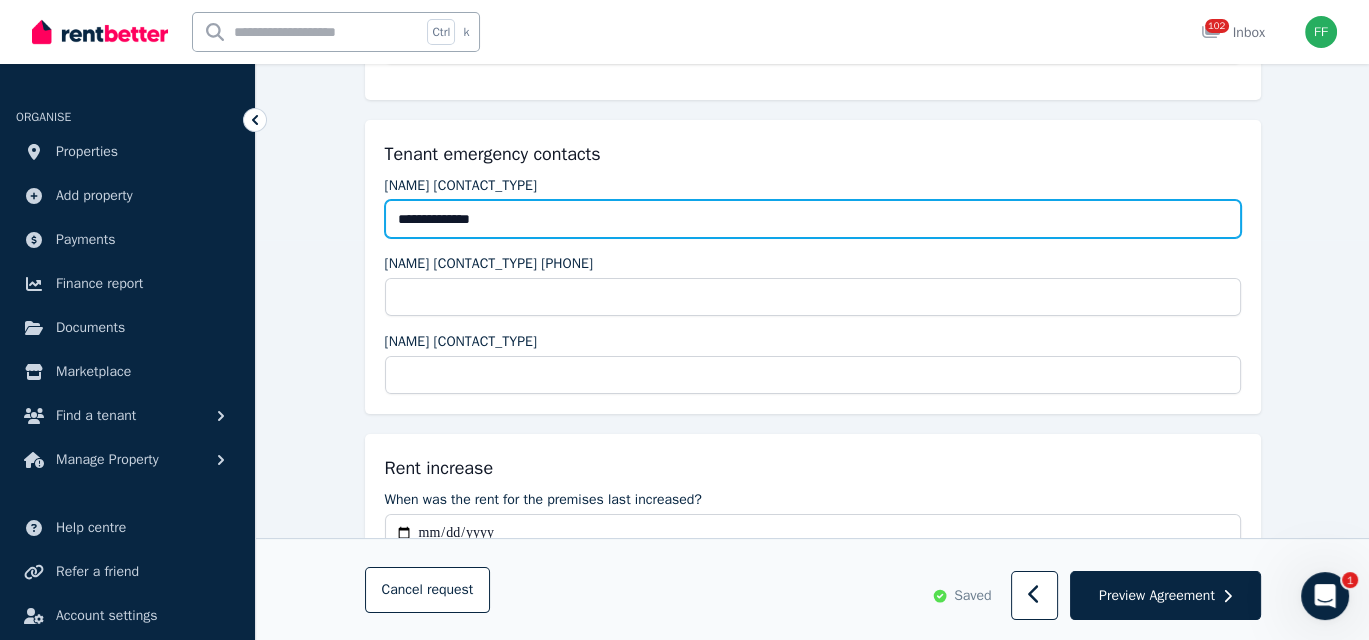type on "**********" 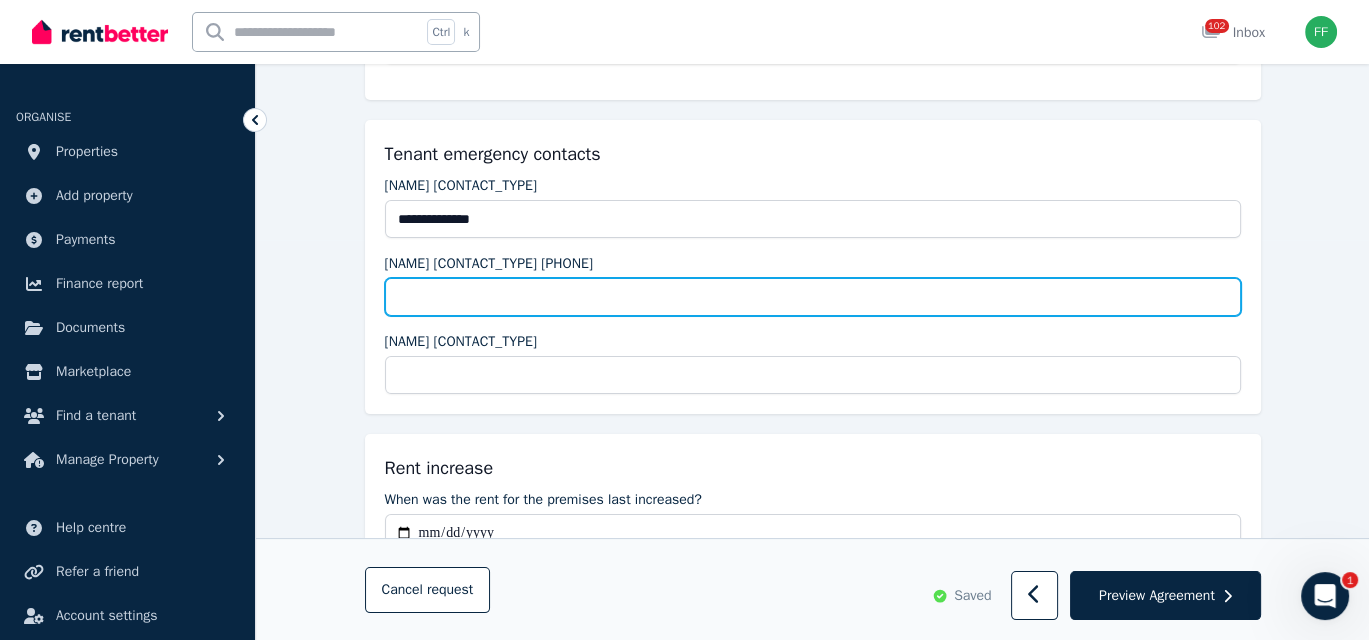 paste on "**********" 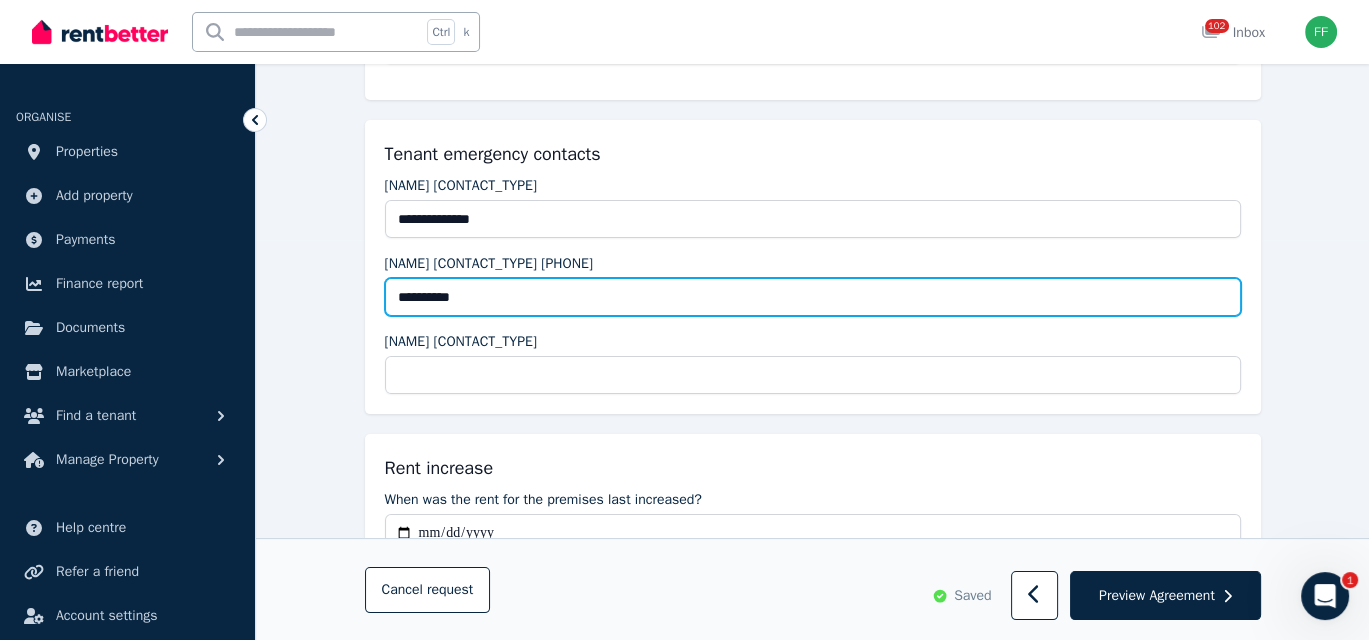 type on "**********" 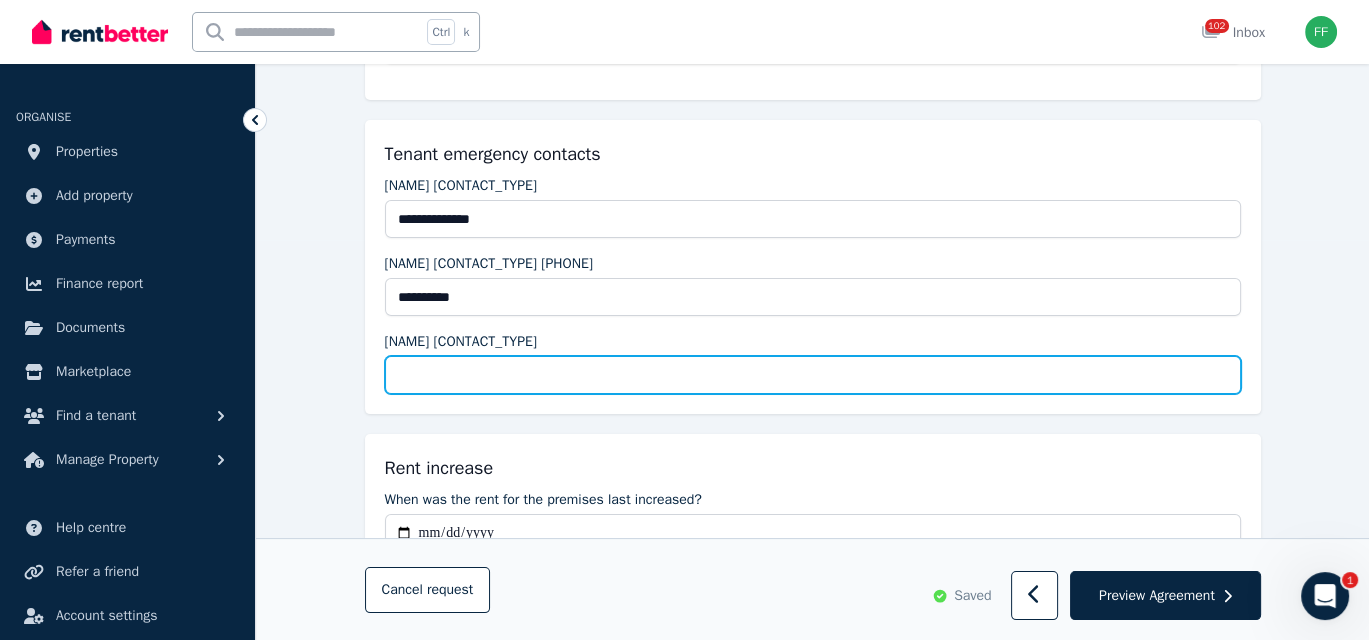 paste on "**********" 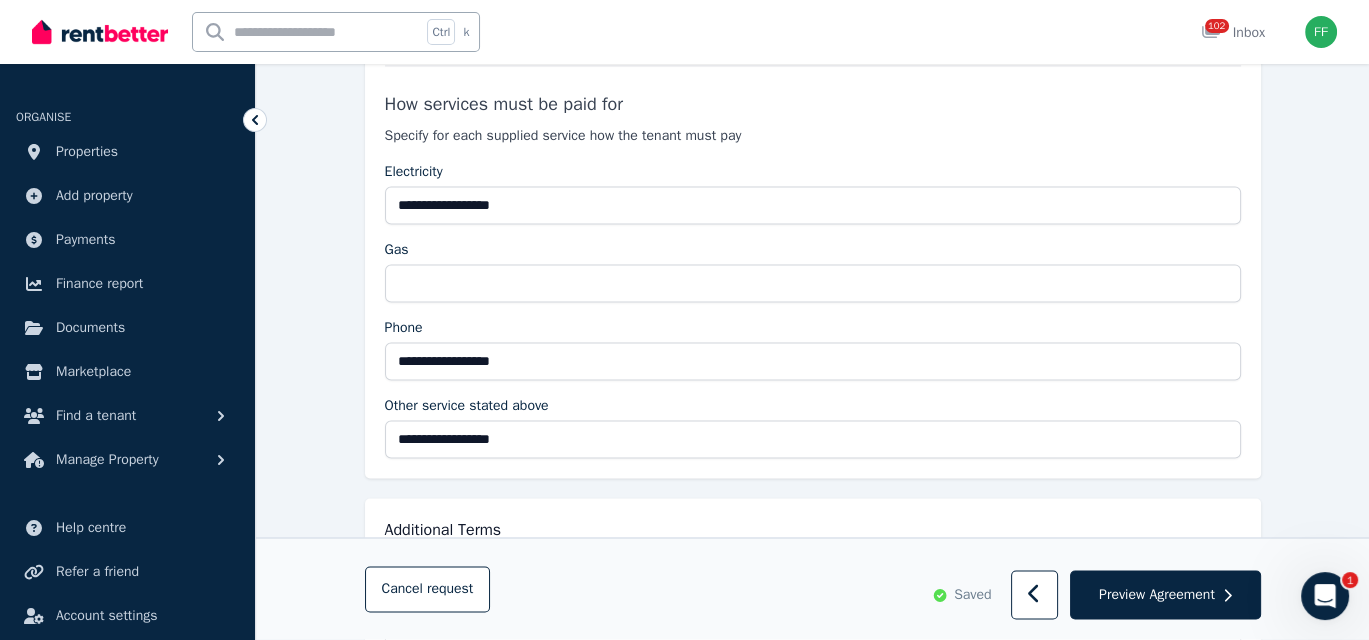 scroll, scrollTop: 3700, scrollLeft: 0, axis: vertical 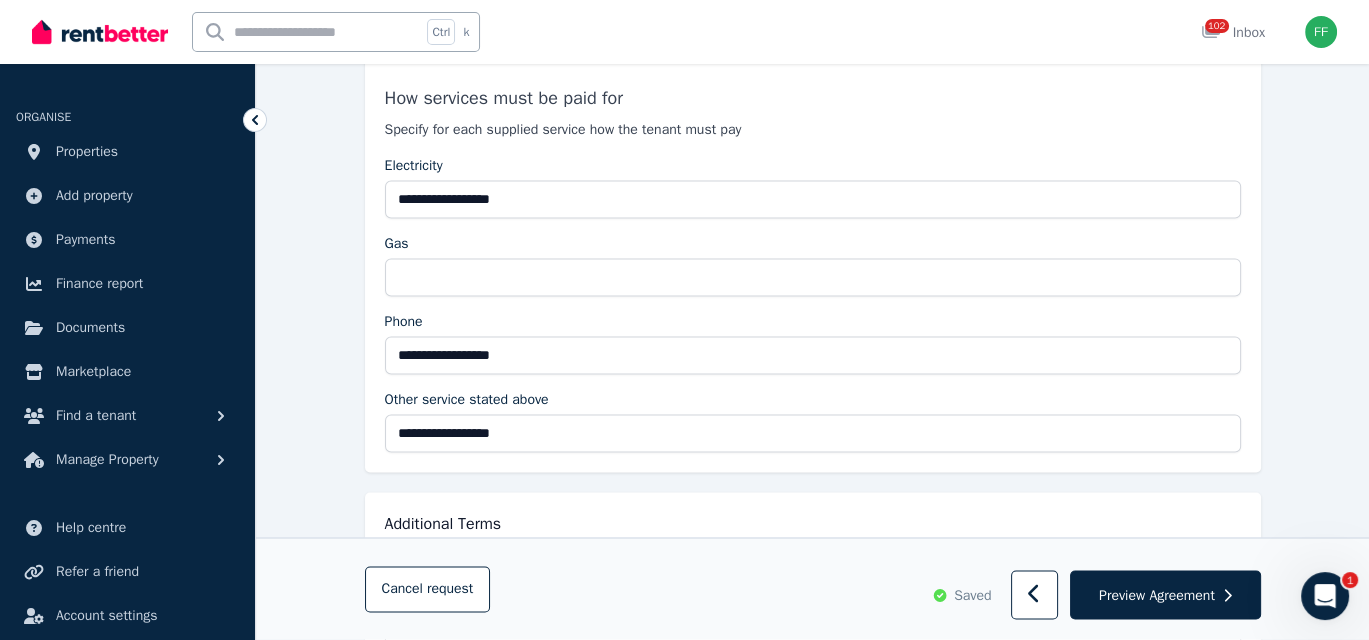type on "**********" 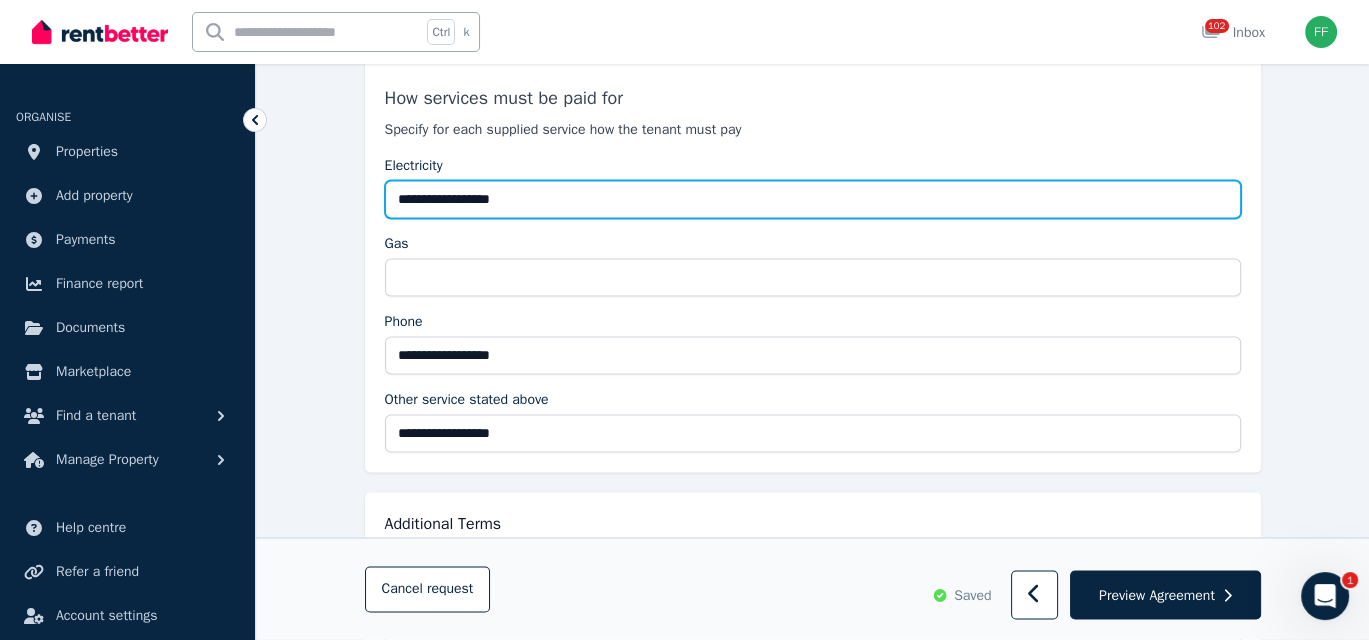 click on "**********" at bounding box center [813, 199] 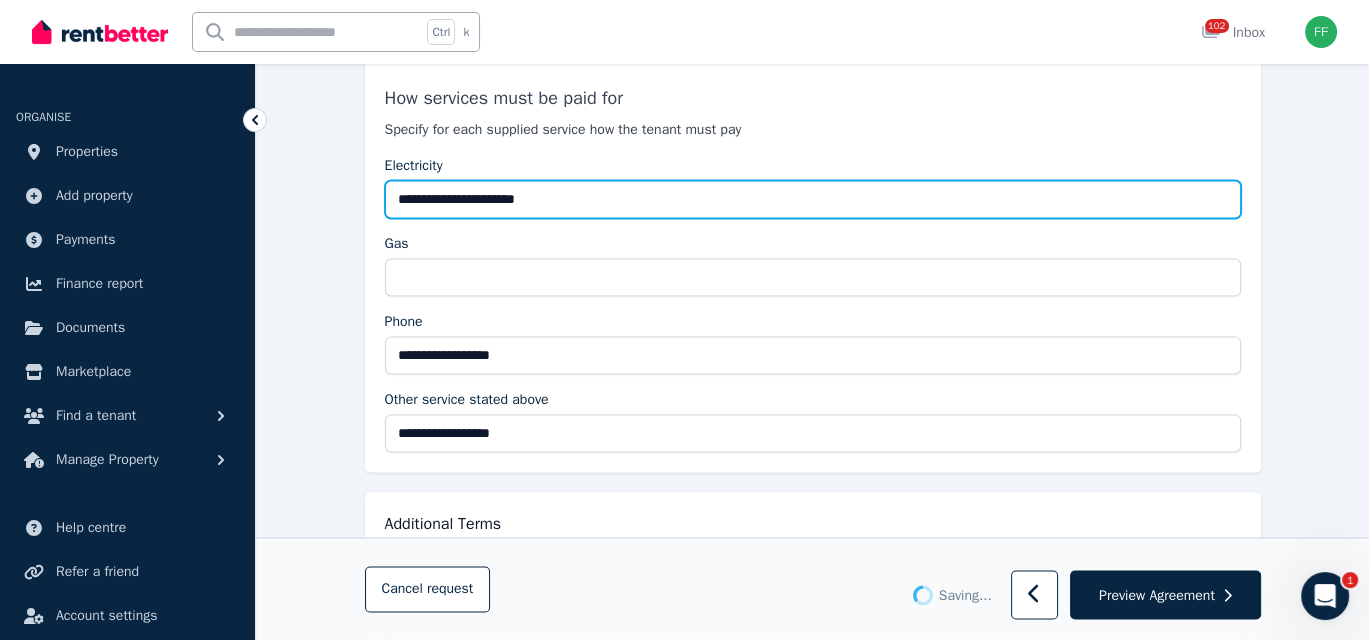 type on "**********" 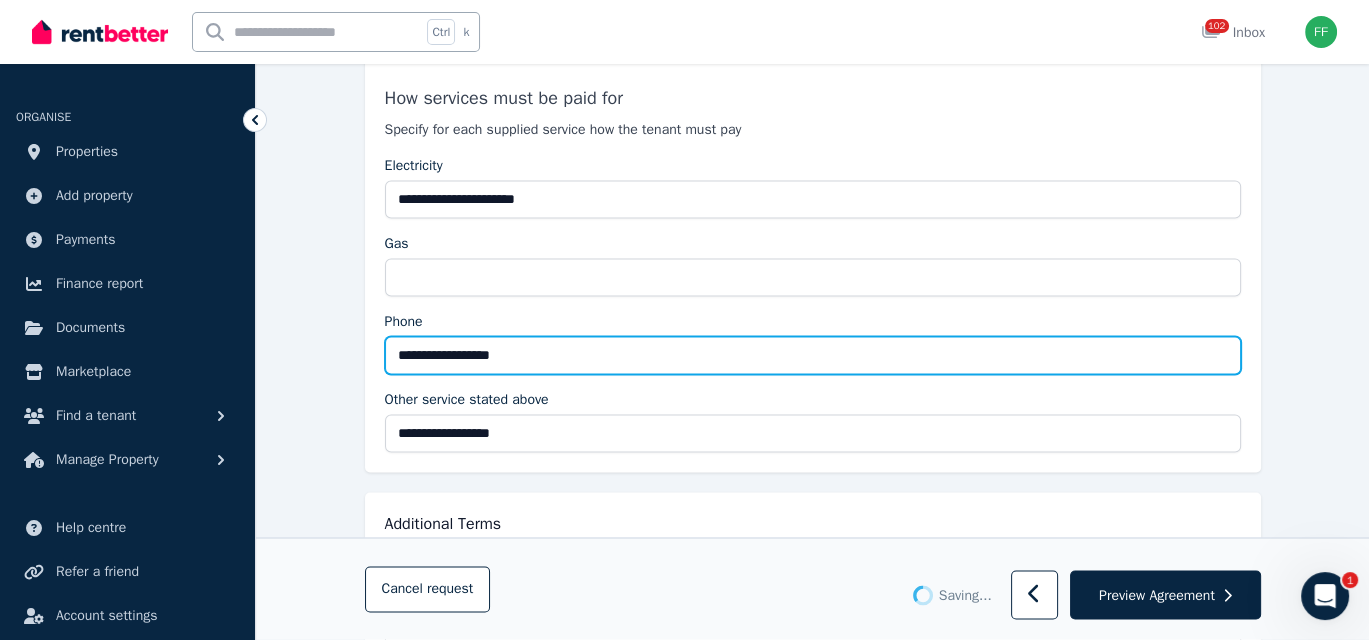 click on "**********" at bounding box center [813, 355] 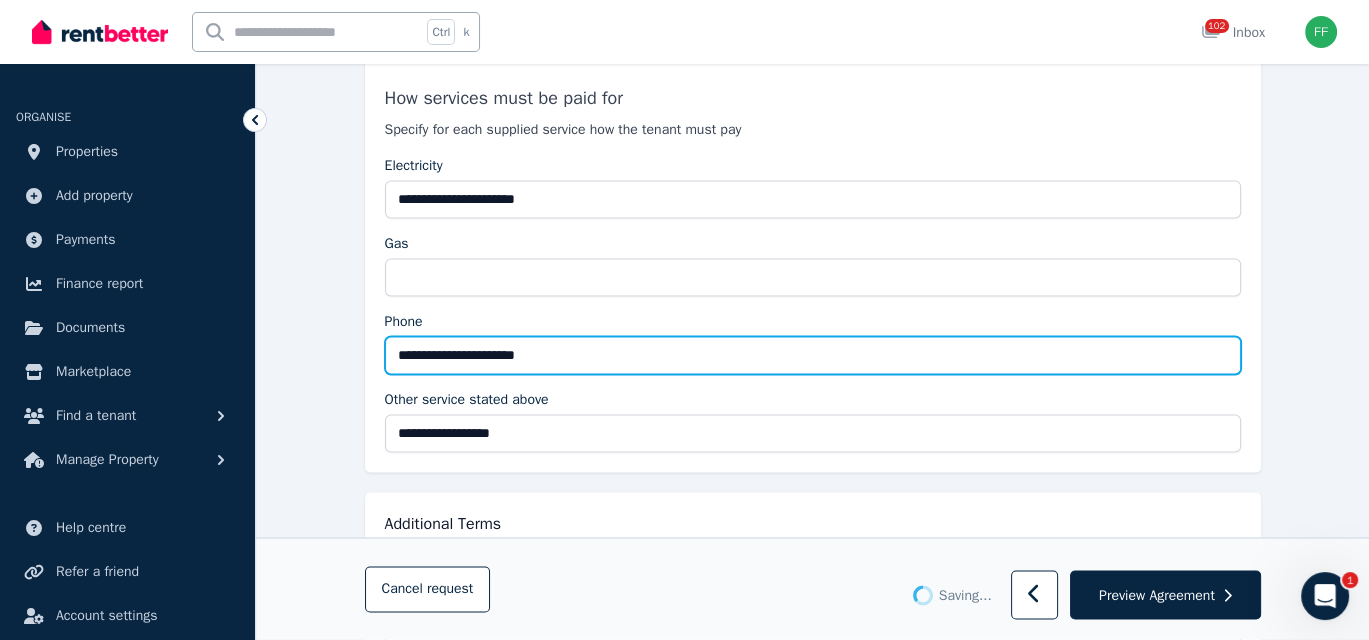 type on "**********" 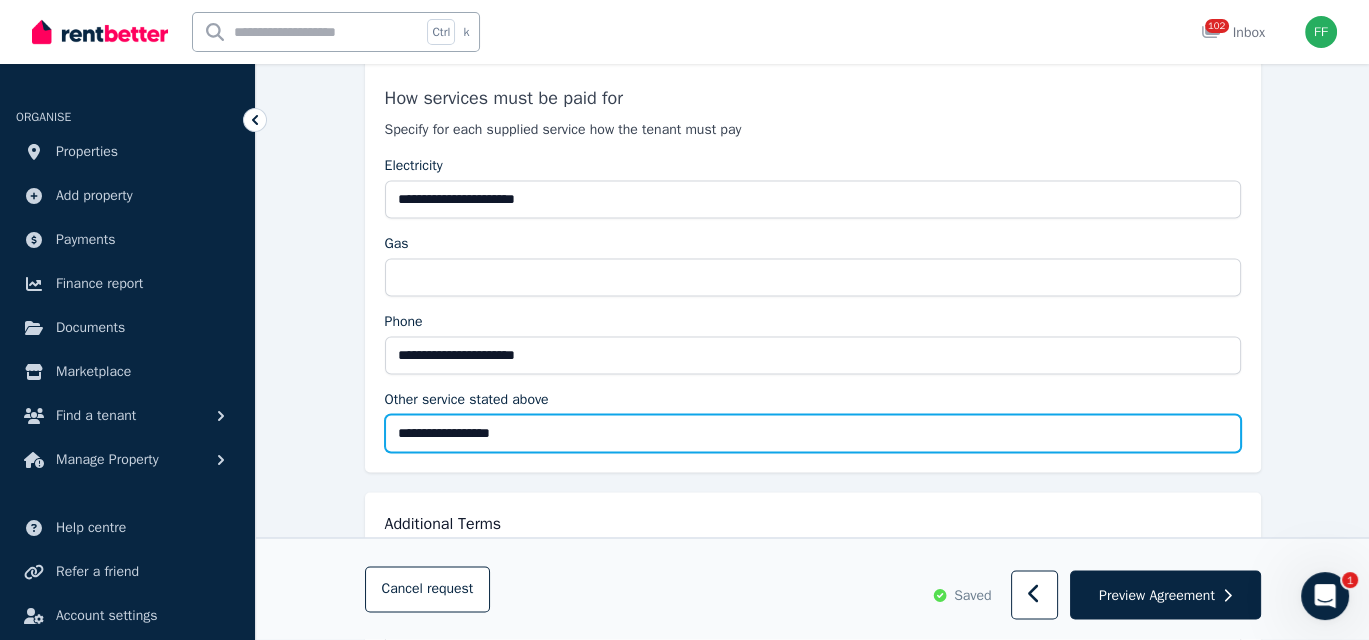 click on "**********" at bounding box center [813, 433] 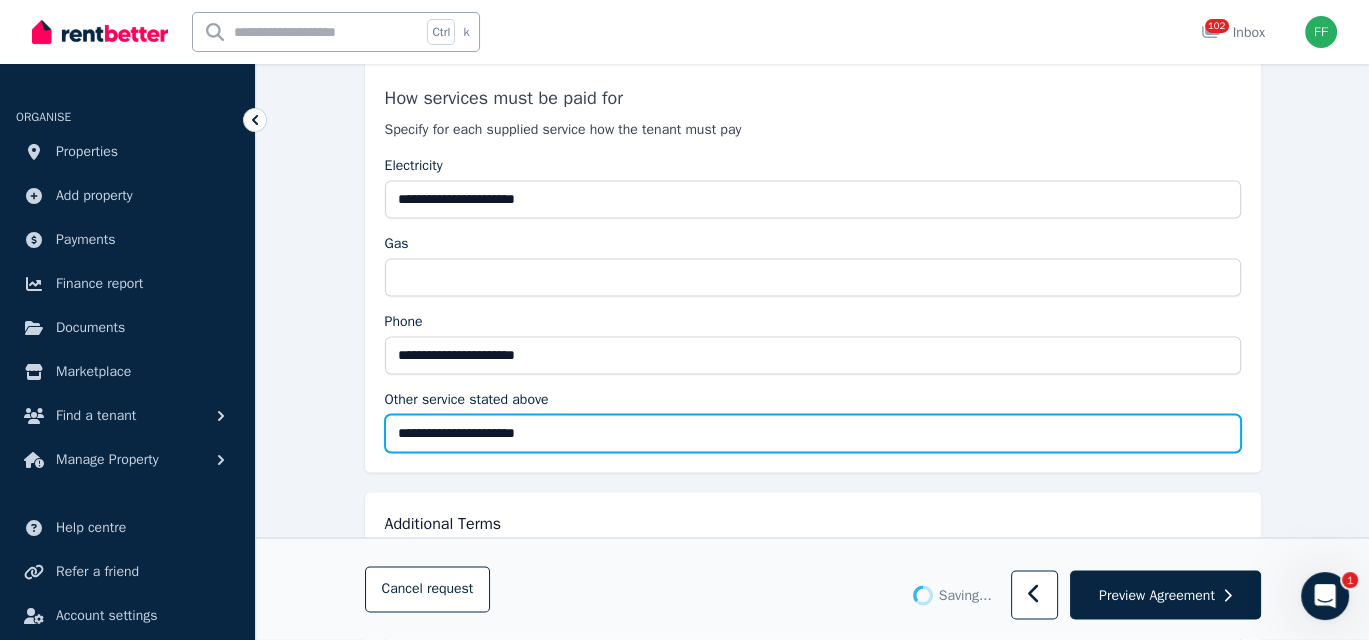 type on "**********" 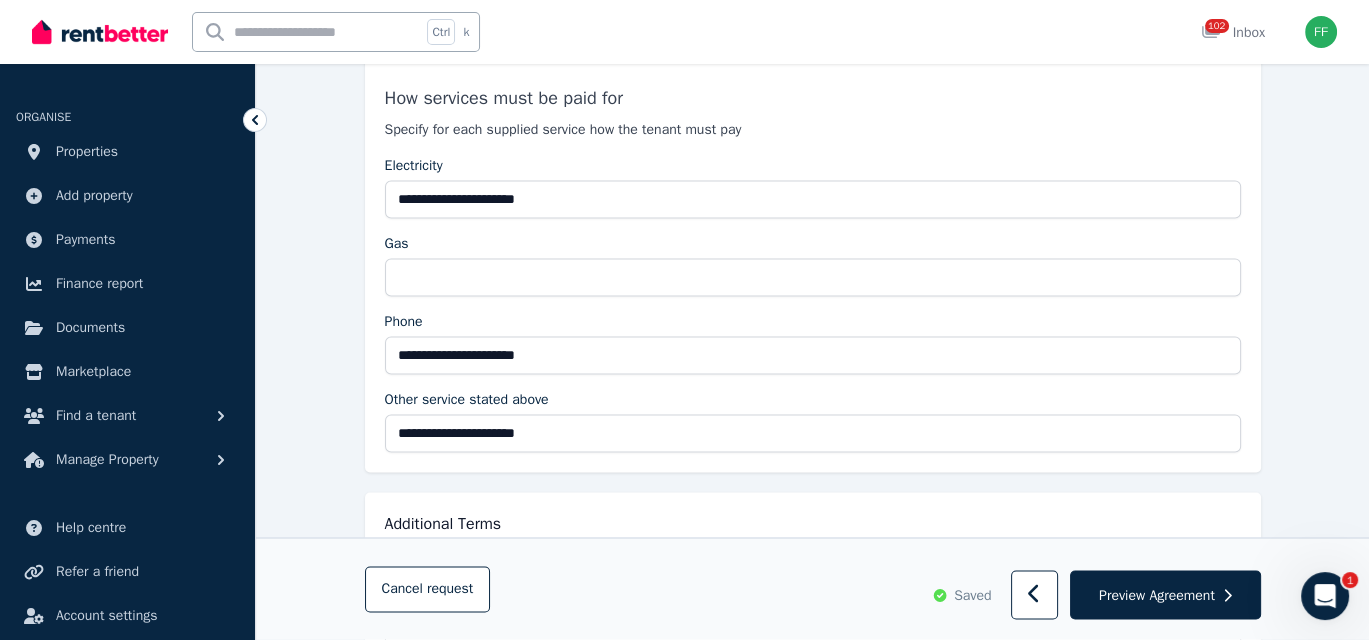 click on "**********" at bounding box center (812, -1334) 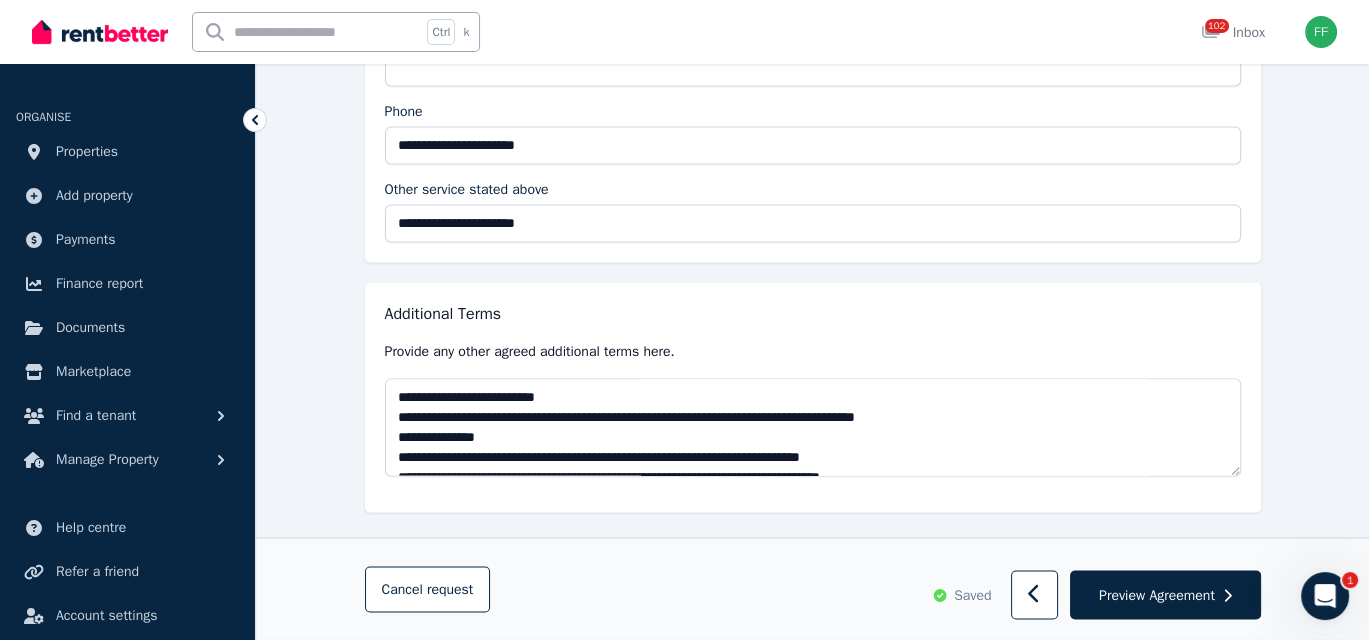 scroll, scrollTop: 3918, scrollLeft: 0, axis: vertical 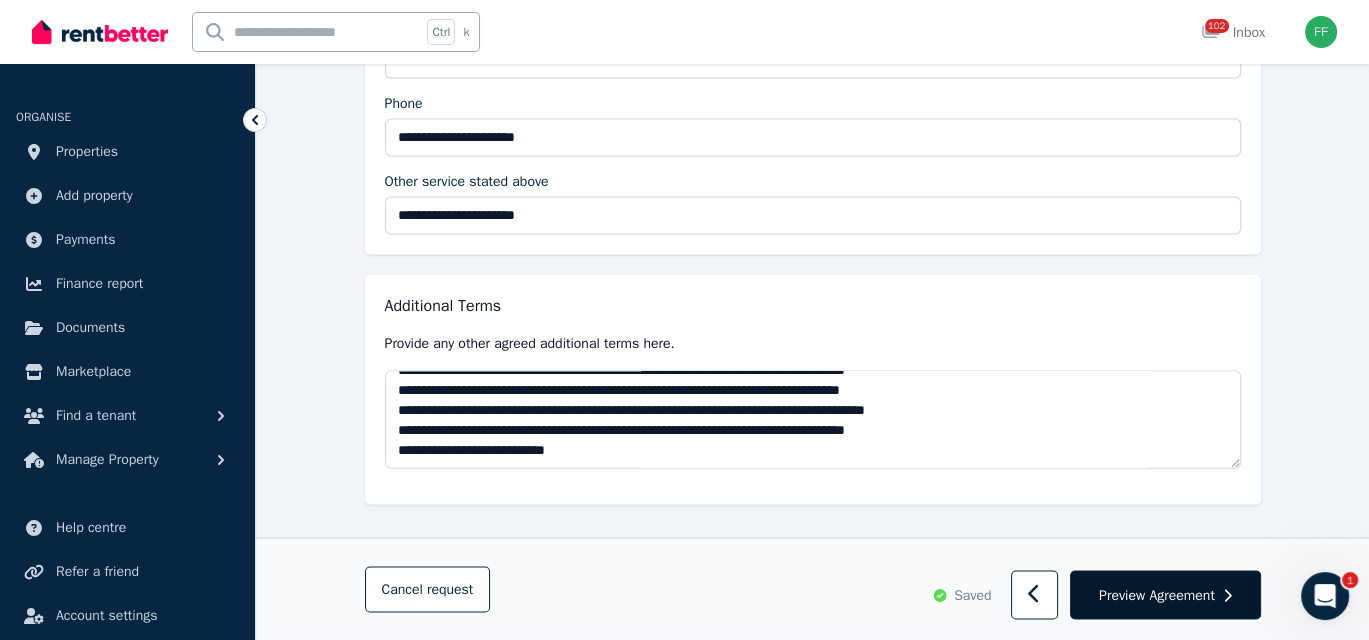 click on "Preview Agreement" at bounding box center [1157, 595] 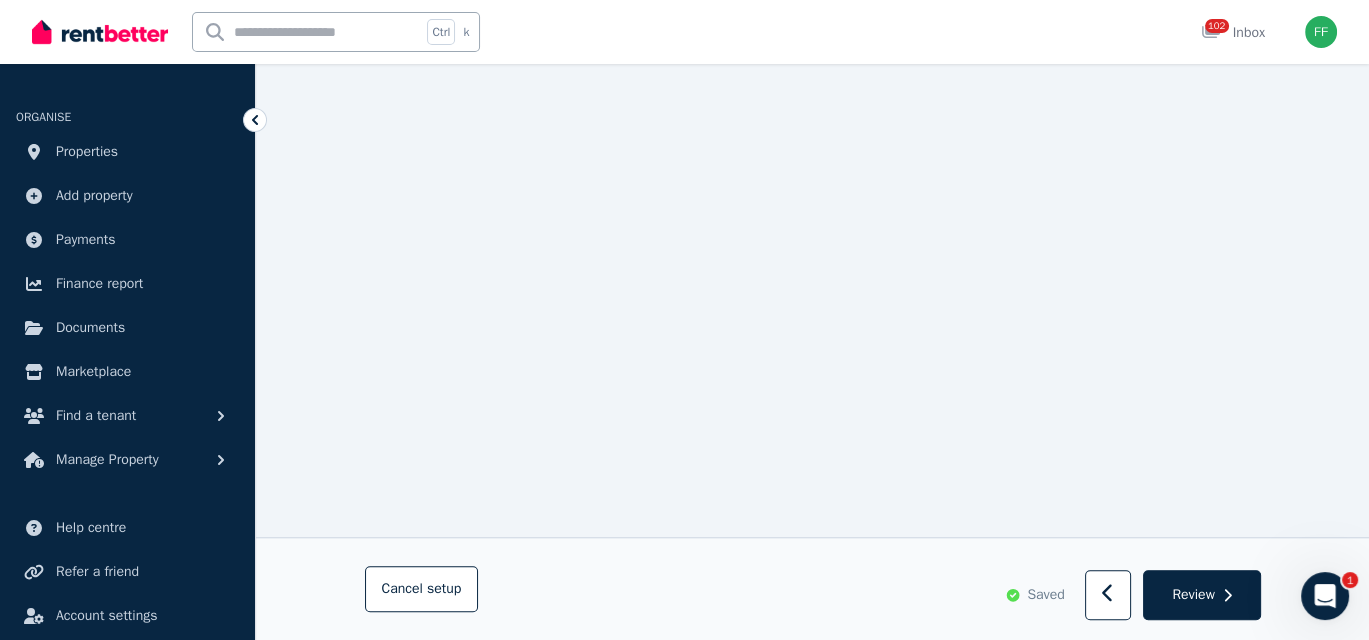 scroll, scrollTop: 1900, scrollLeft: 0, axis: vertical 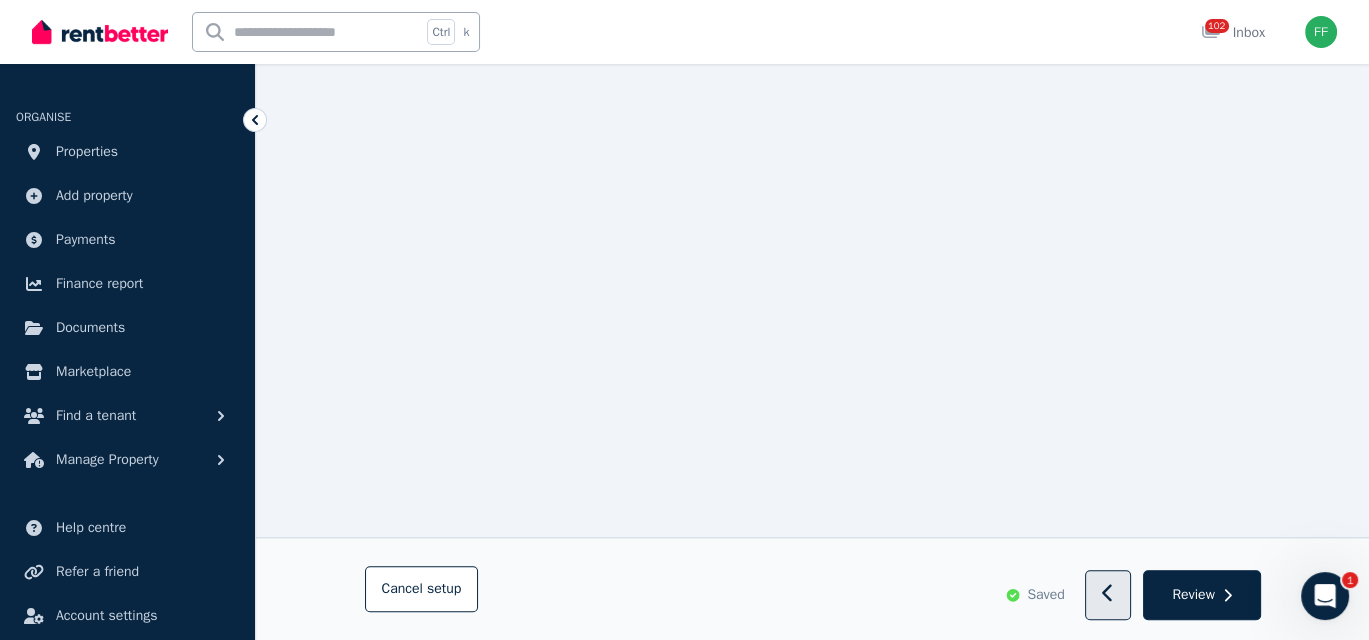 click 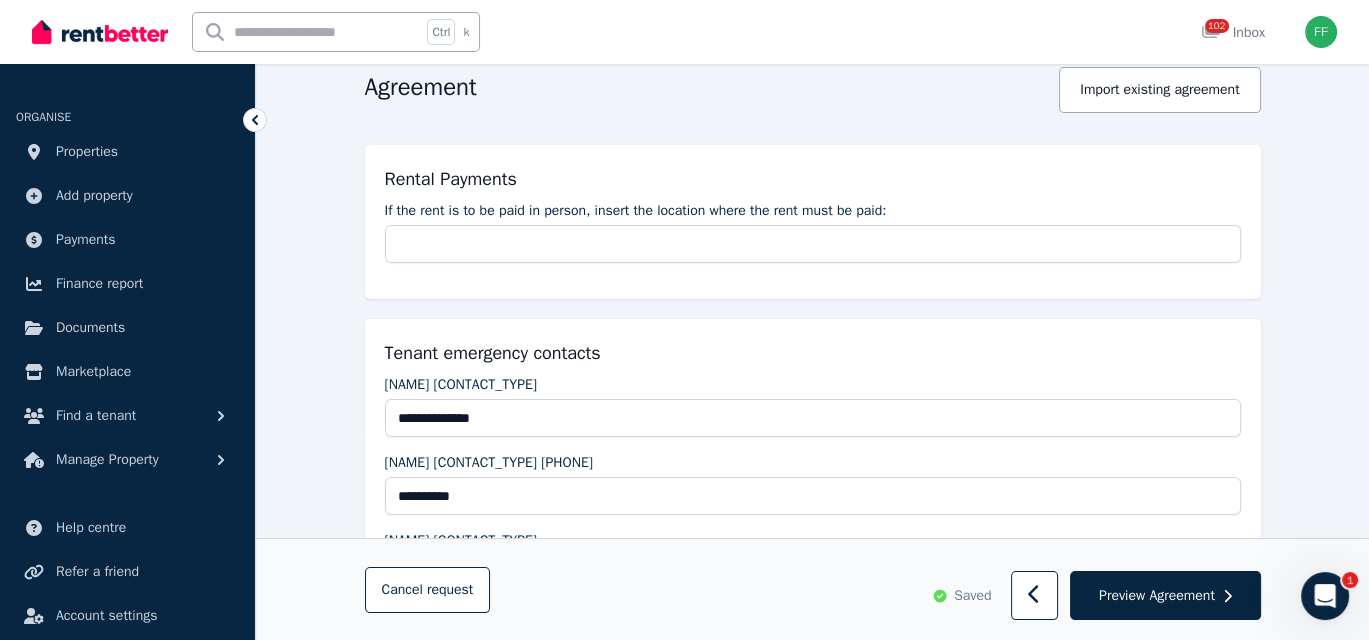scroll, scrollTop: 500, scrollLeft: 0, axis: vertical 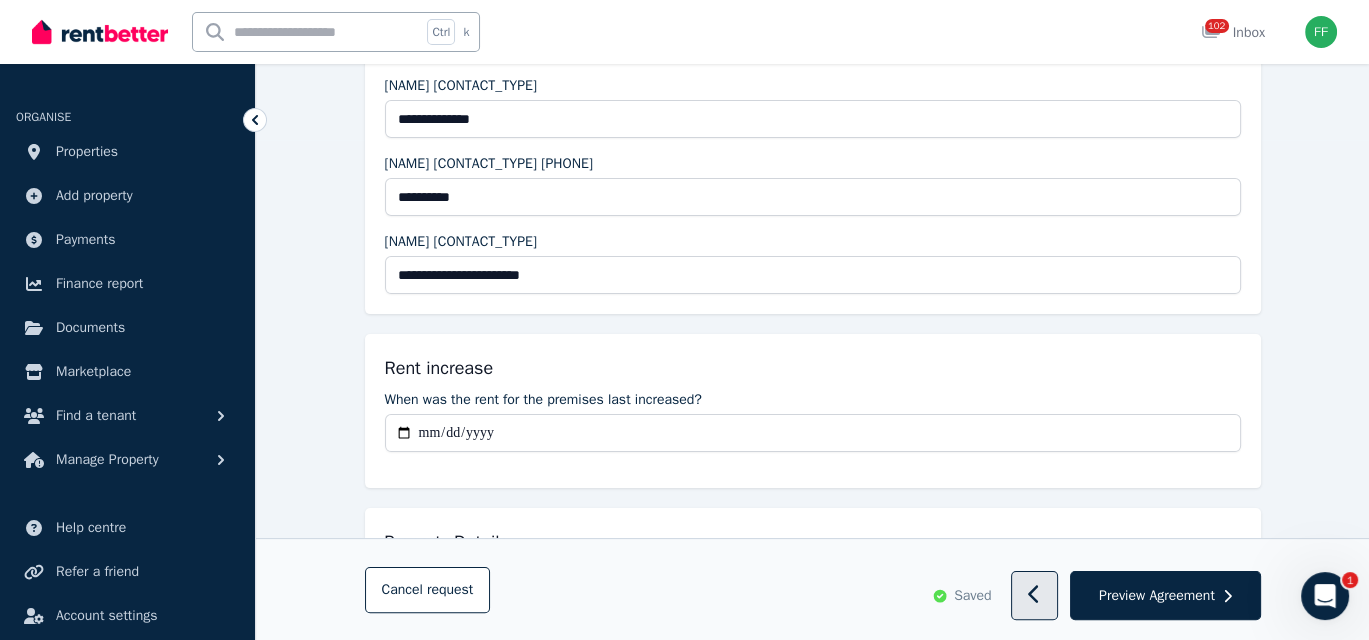 click 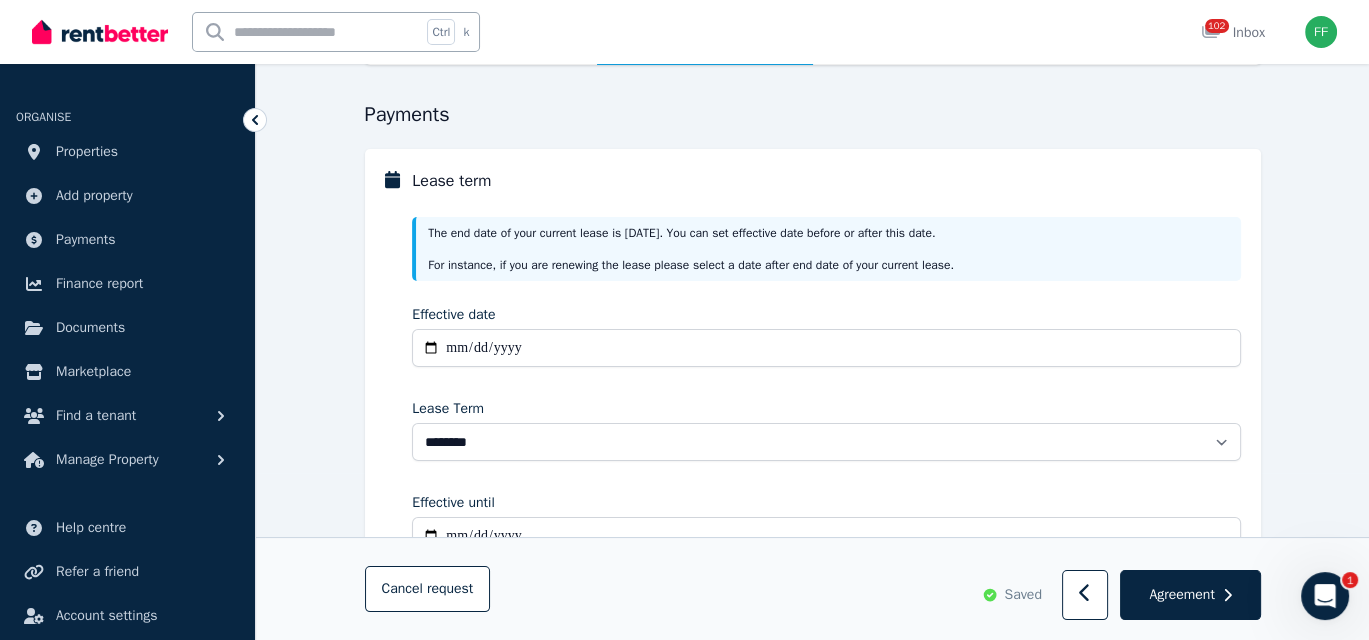 scroll, scrollTop: 200, scrollLeft: 0, axis: vertical 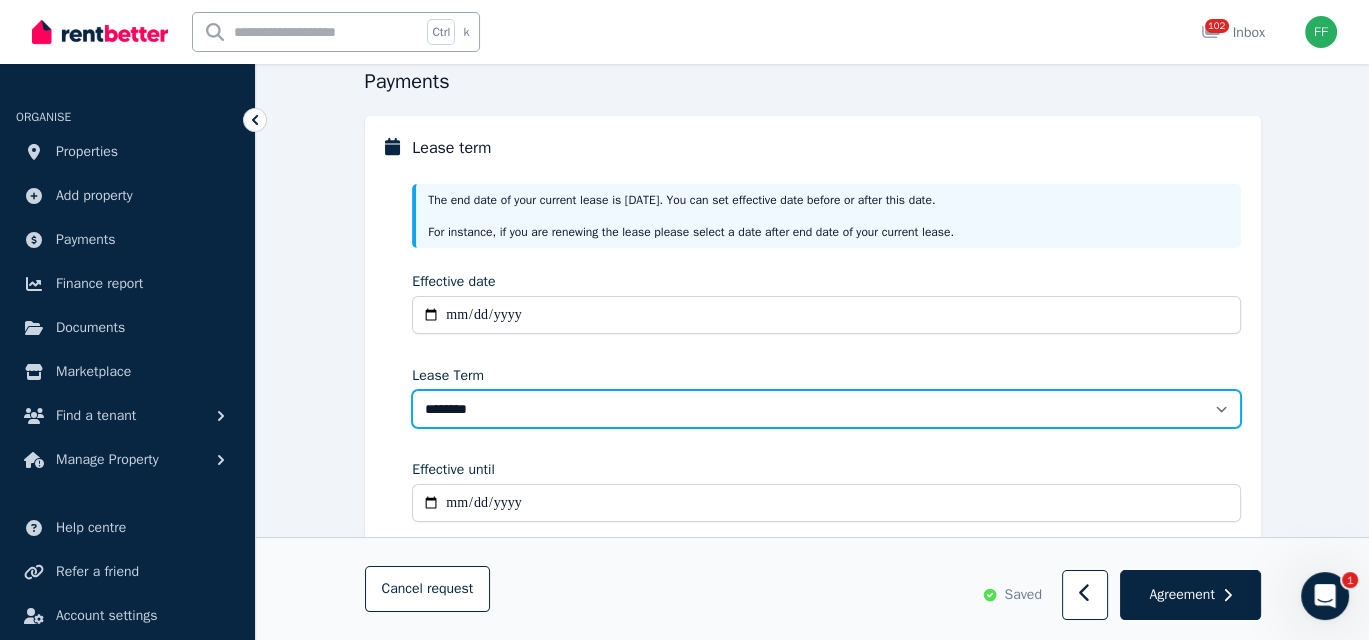 click on "******** ******** ********* ******* ******* ******* ******* ***** ********" at bounding box center [826, 409] 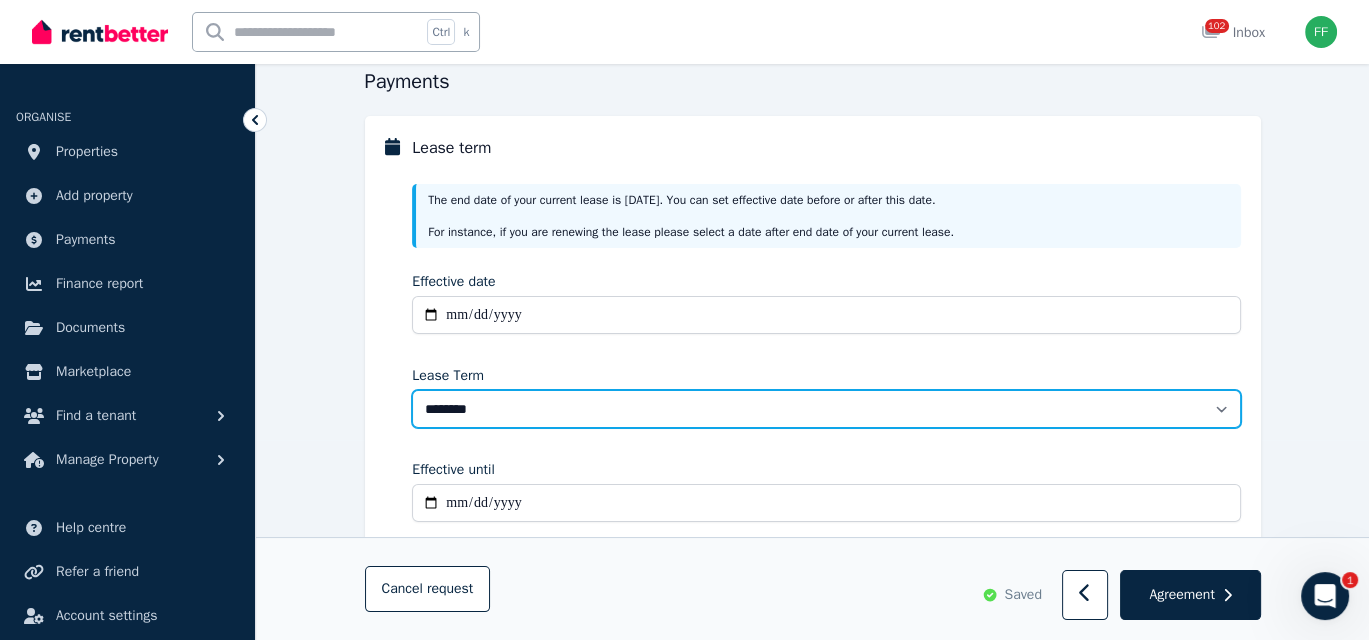 select on "**********" 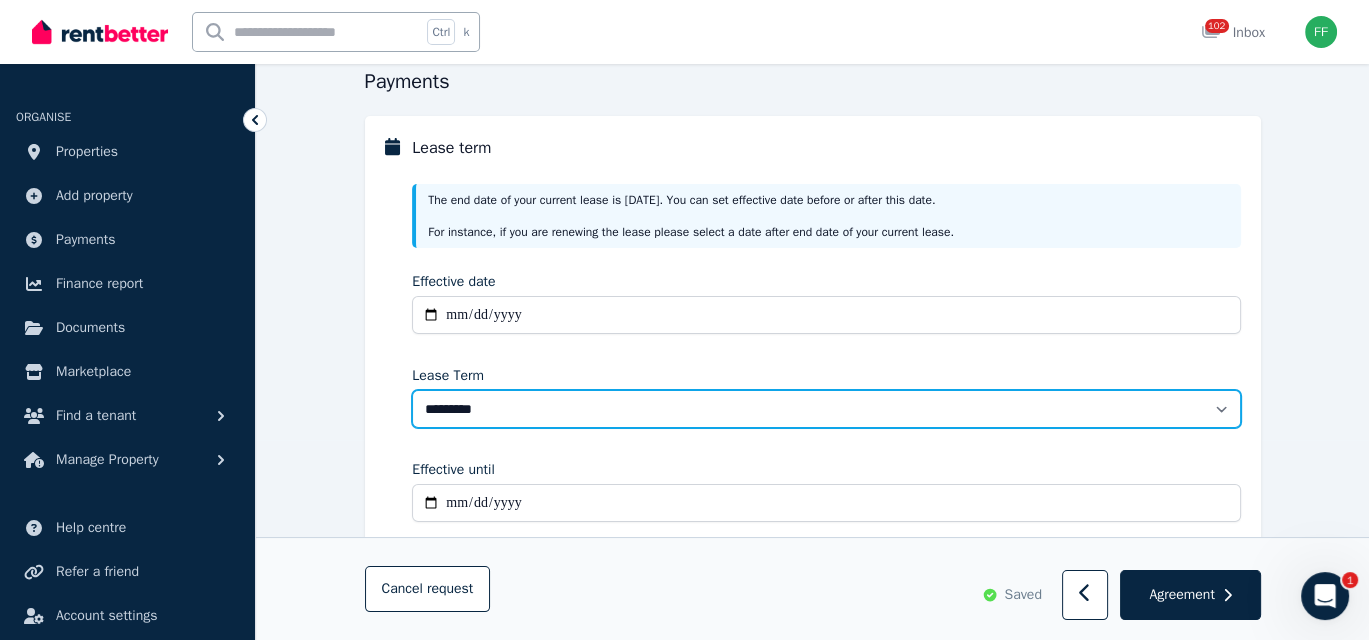 click on "******** ******** ********* ******* ******* ******* ******* ***** ********" at bounding box center (826, 409) 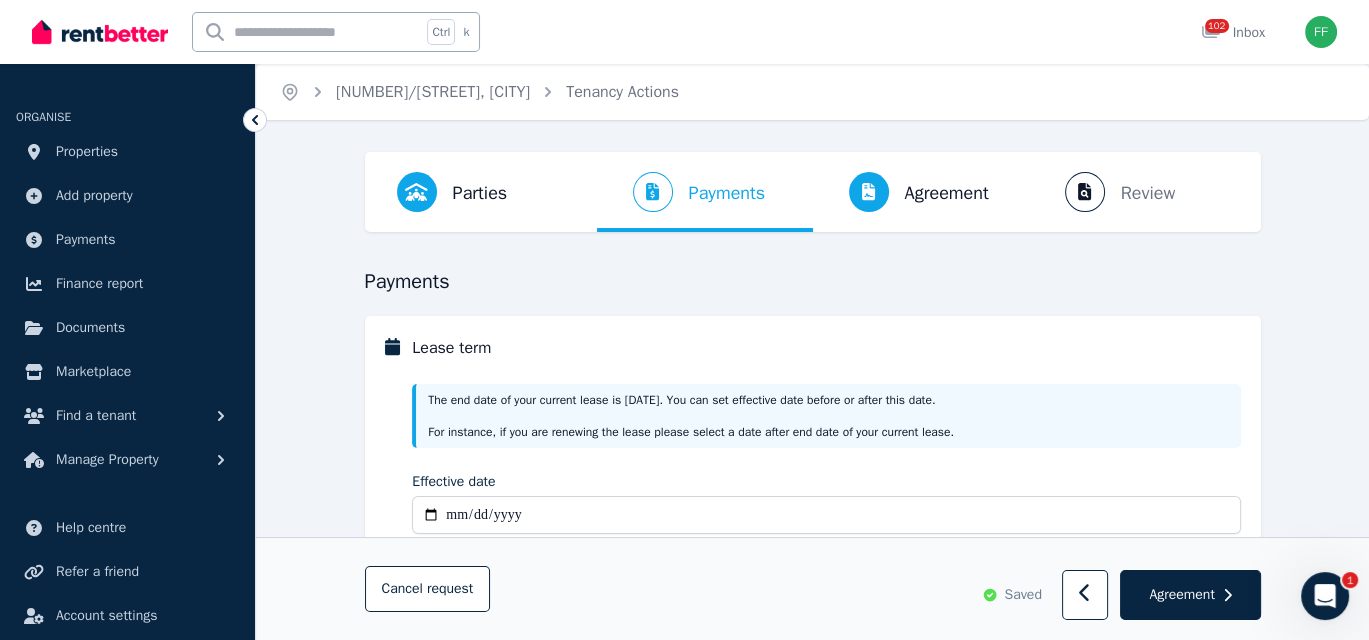 scroll, scrollTop: 100, scrollLeft: 0, axis: vertical 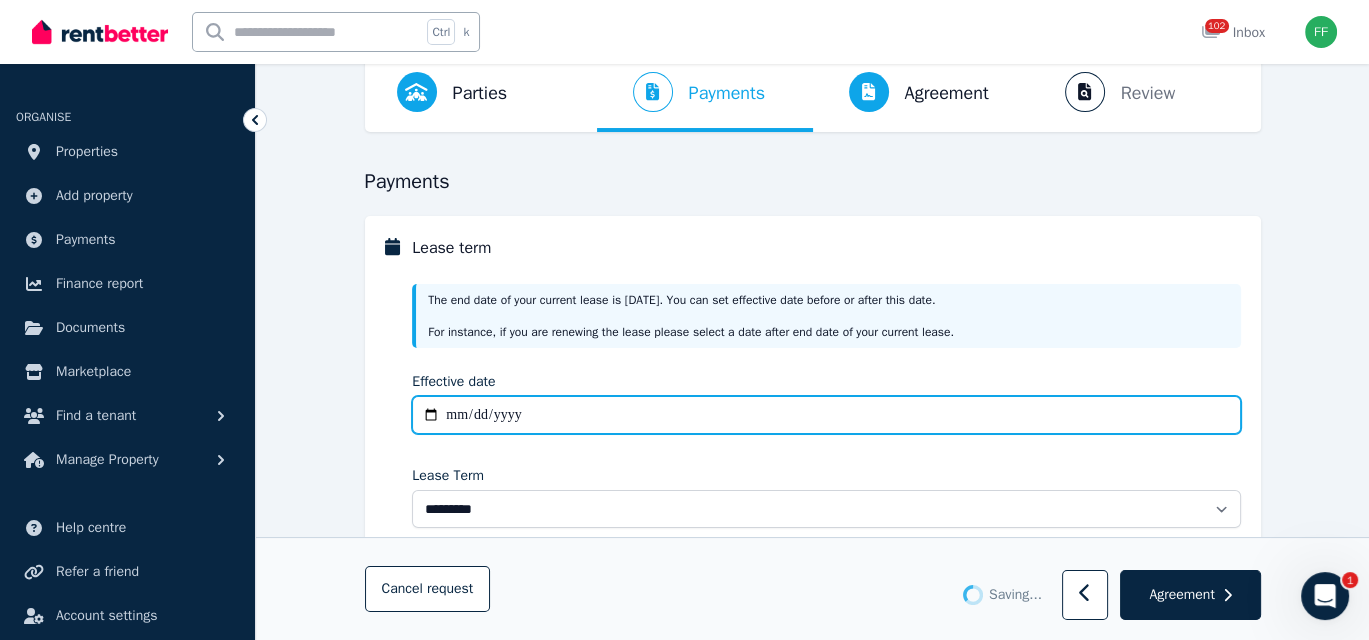 click on "**********" at bounding box center (826, 415) 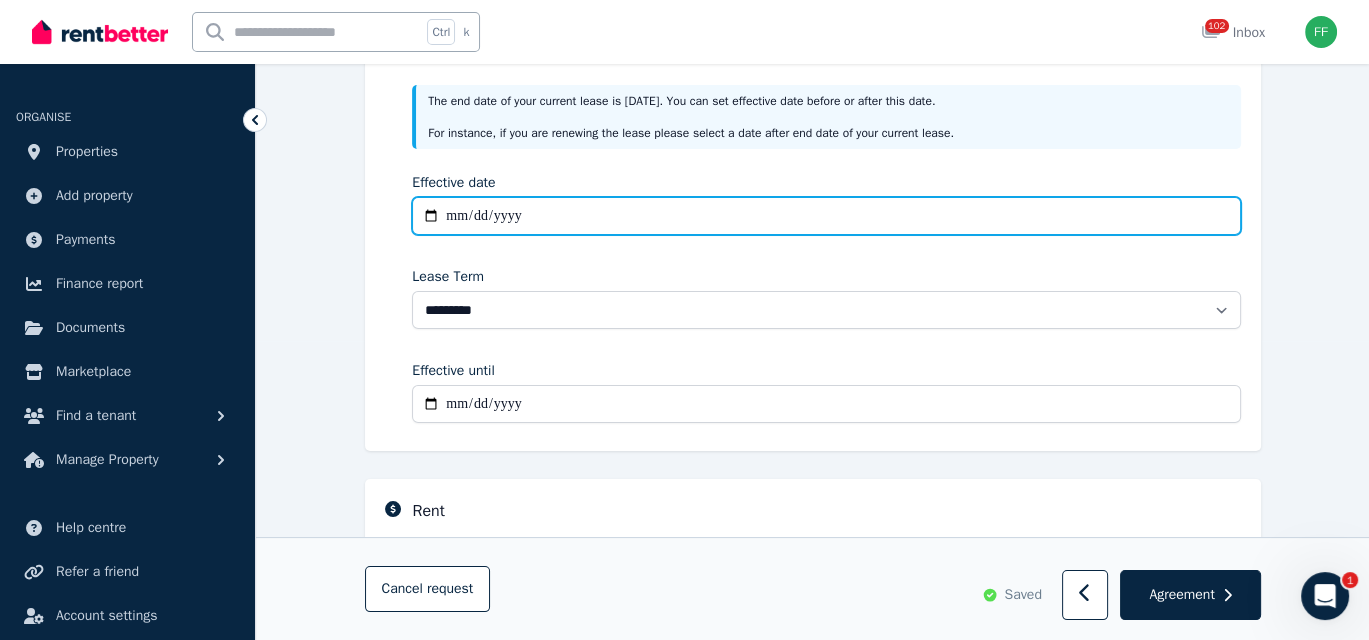 scroll, scrollTop: 300, scrollLeft: 0, axis: vertical 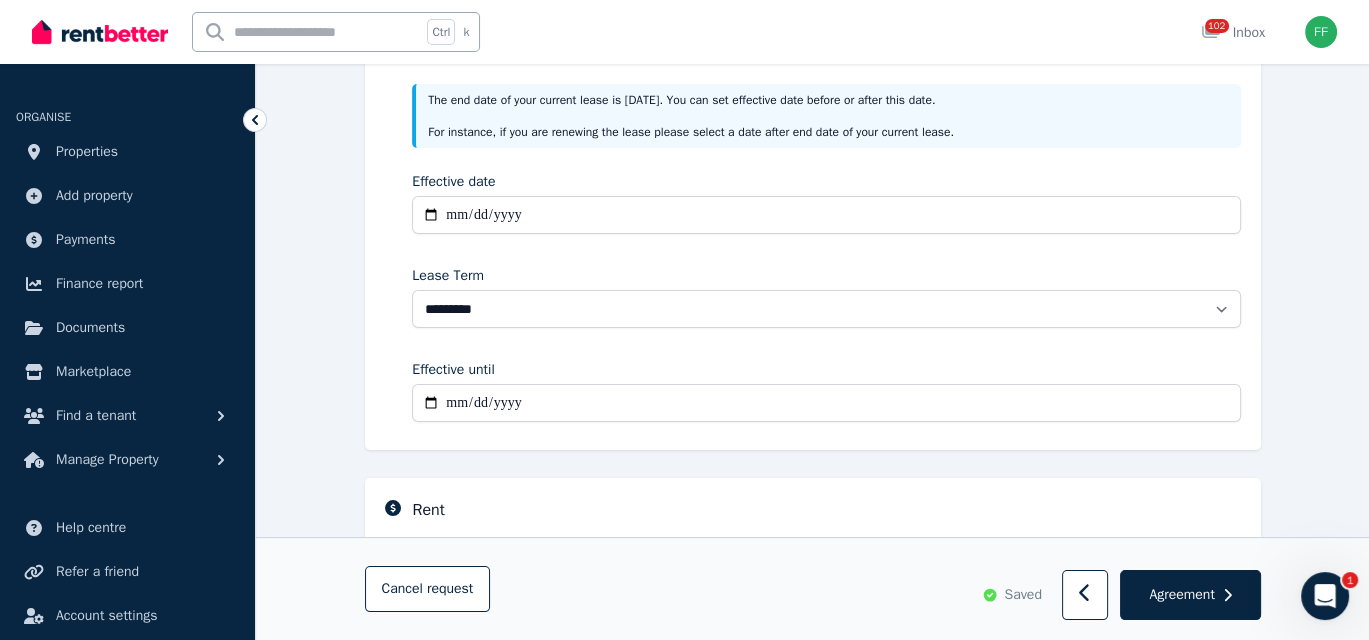 click on "**********" at bounding box center [826, 251] 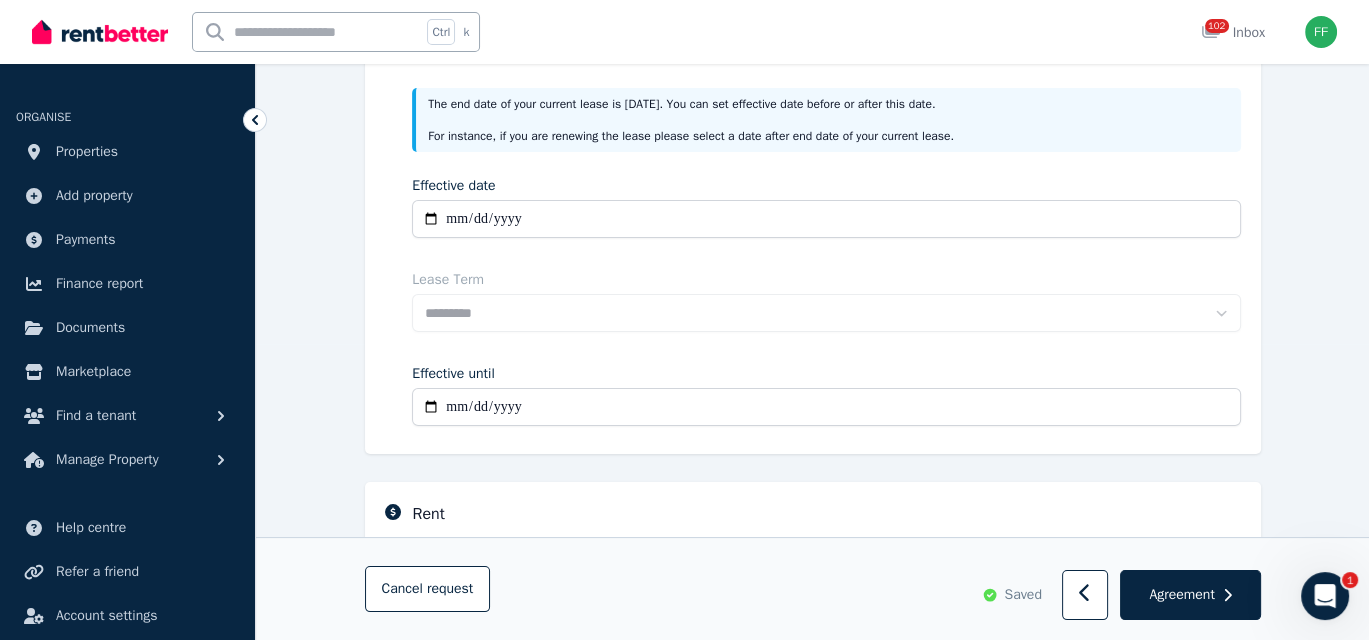 scroll, scrollTop: 300, scrollLeft: 0, axis: vertical 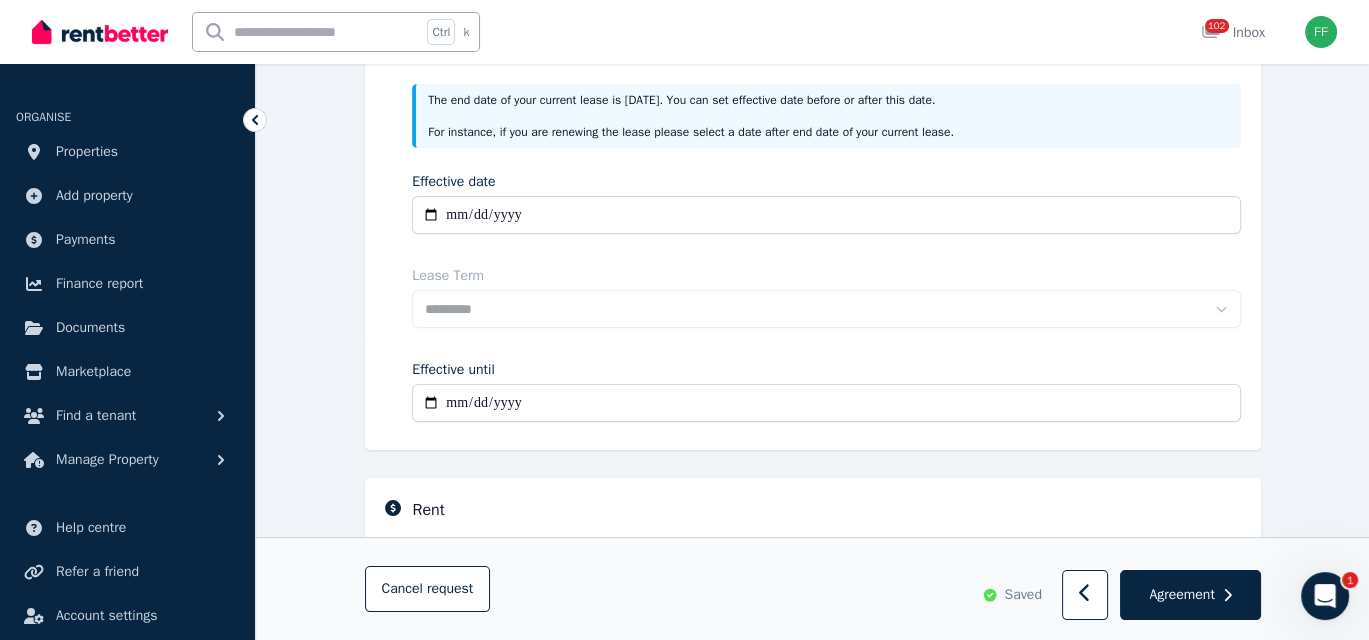 click on "**********" at bounding box center [826, 403] 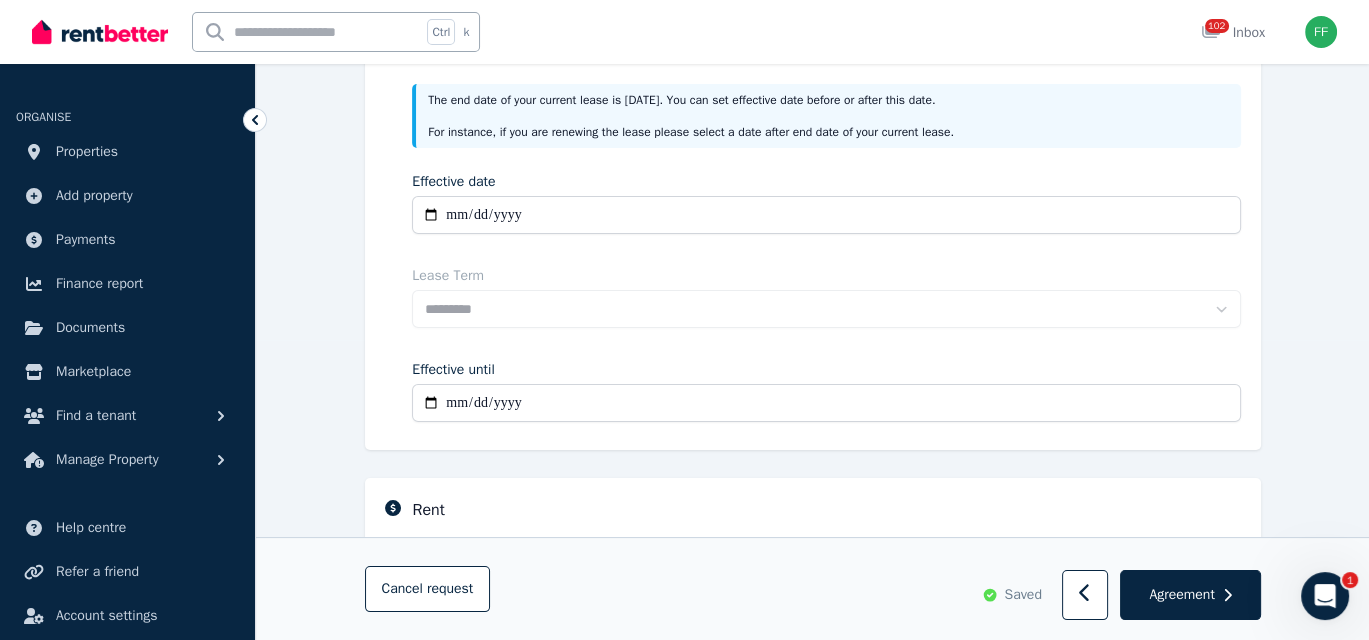 type on "**********" 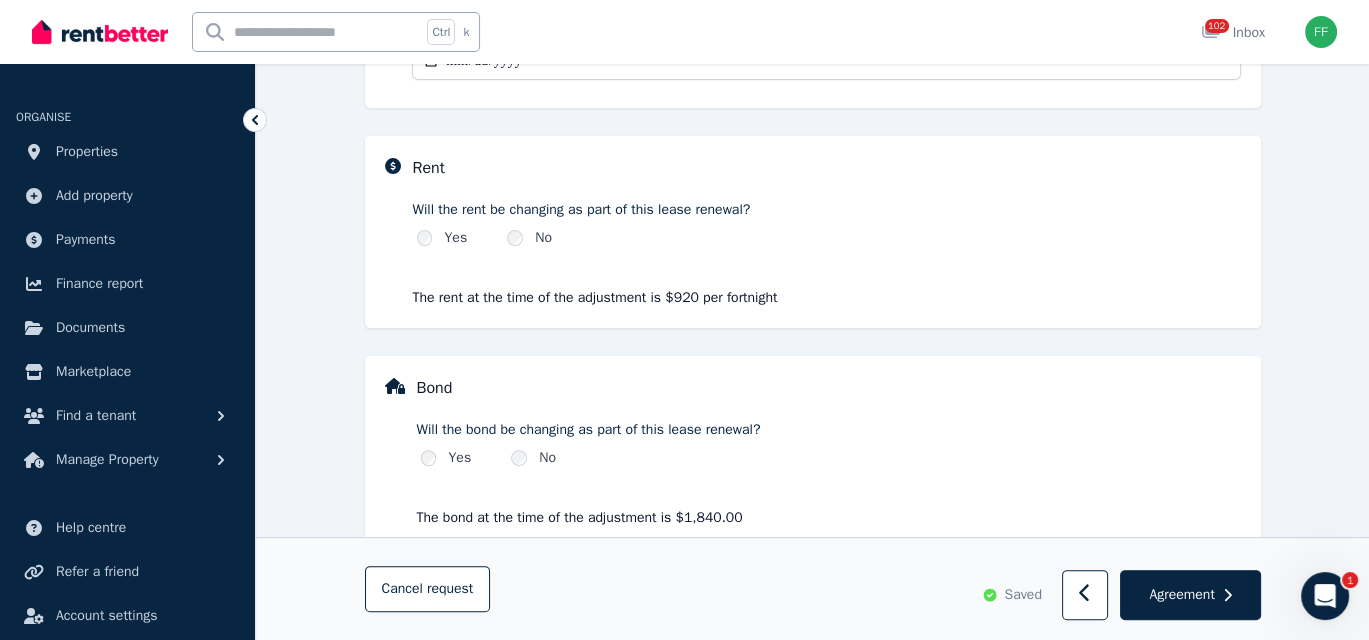 scroll, scrollTop: 684, scrollLeft: 0, axis: vertical 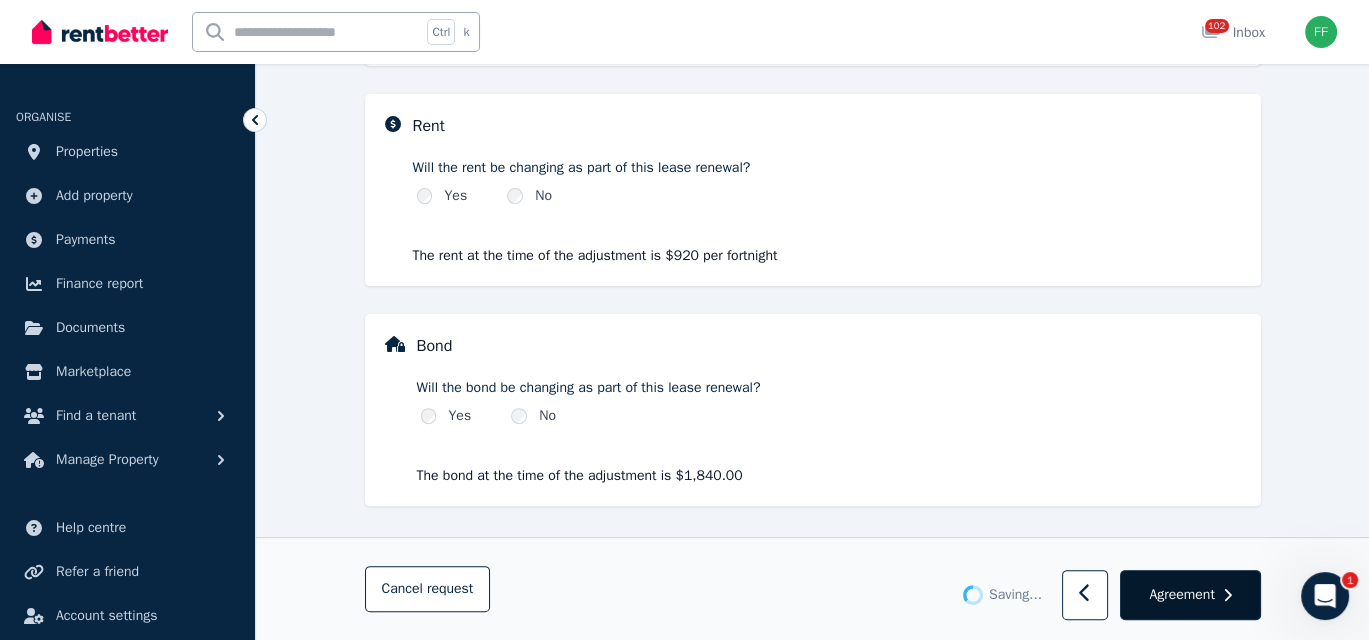 click on "Agreement" at bounding box center [1181, 595] 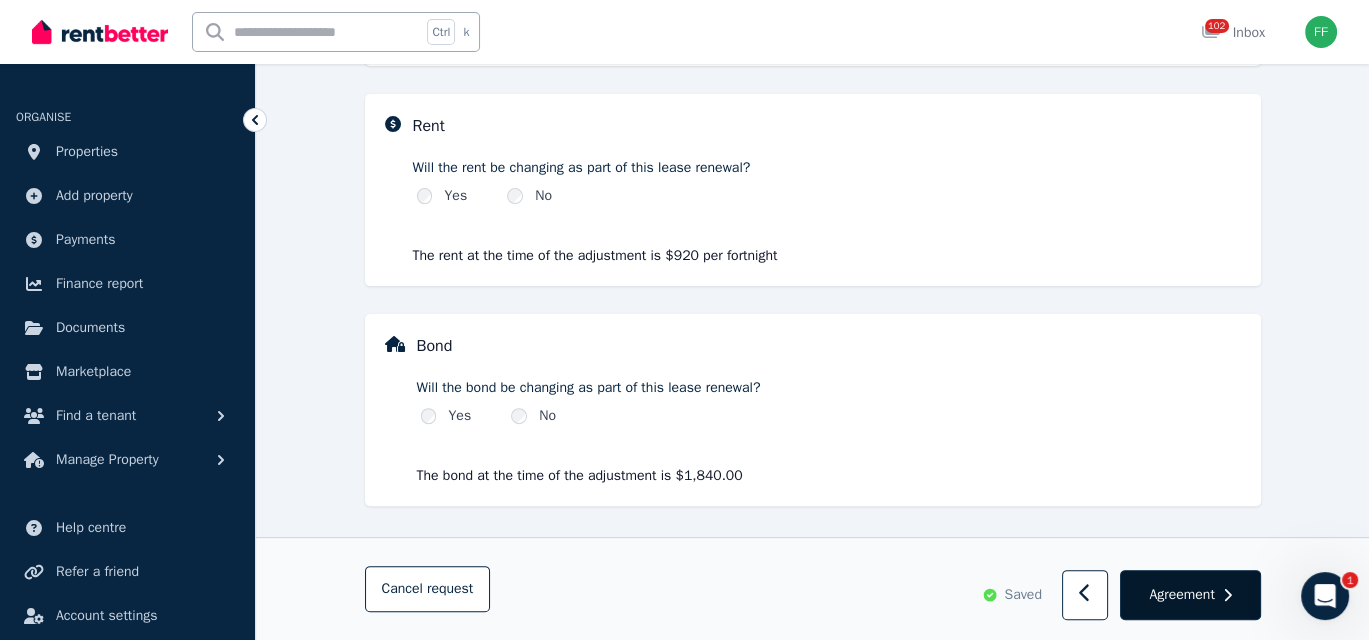 click on "Agreement" at bounding box center [1181, 595] 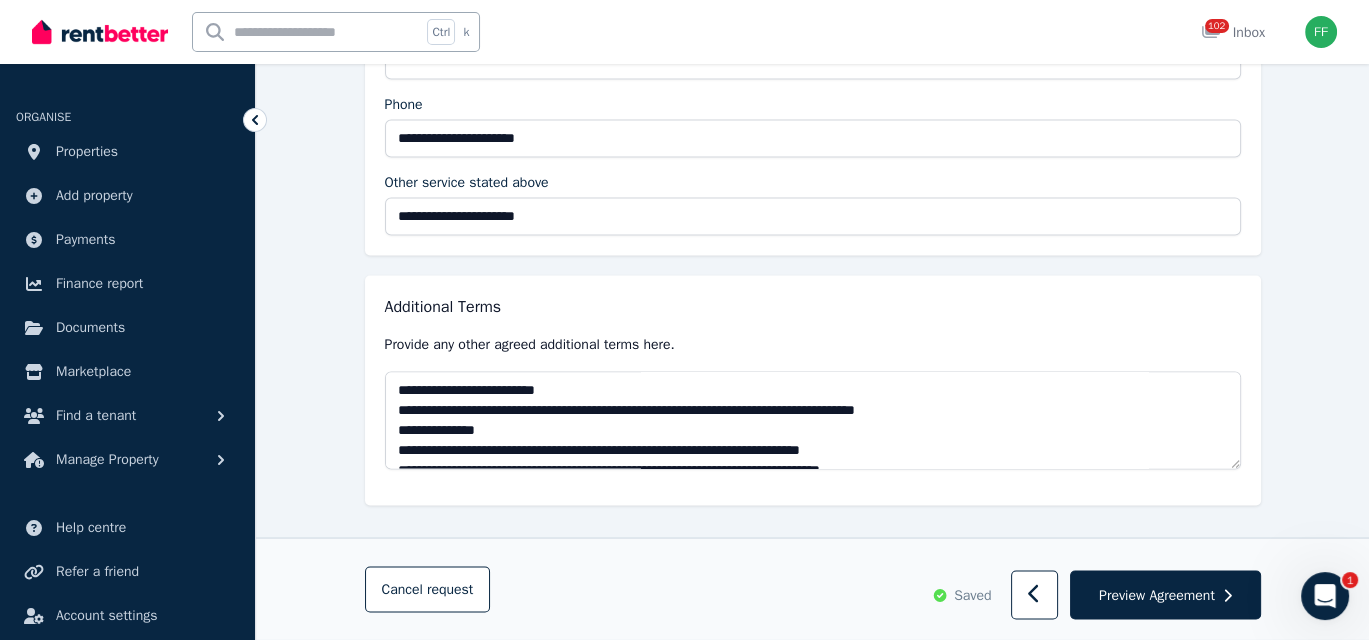 scroll, scrollTop: 3918, scrollLeft: 0, axis: vertical 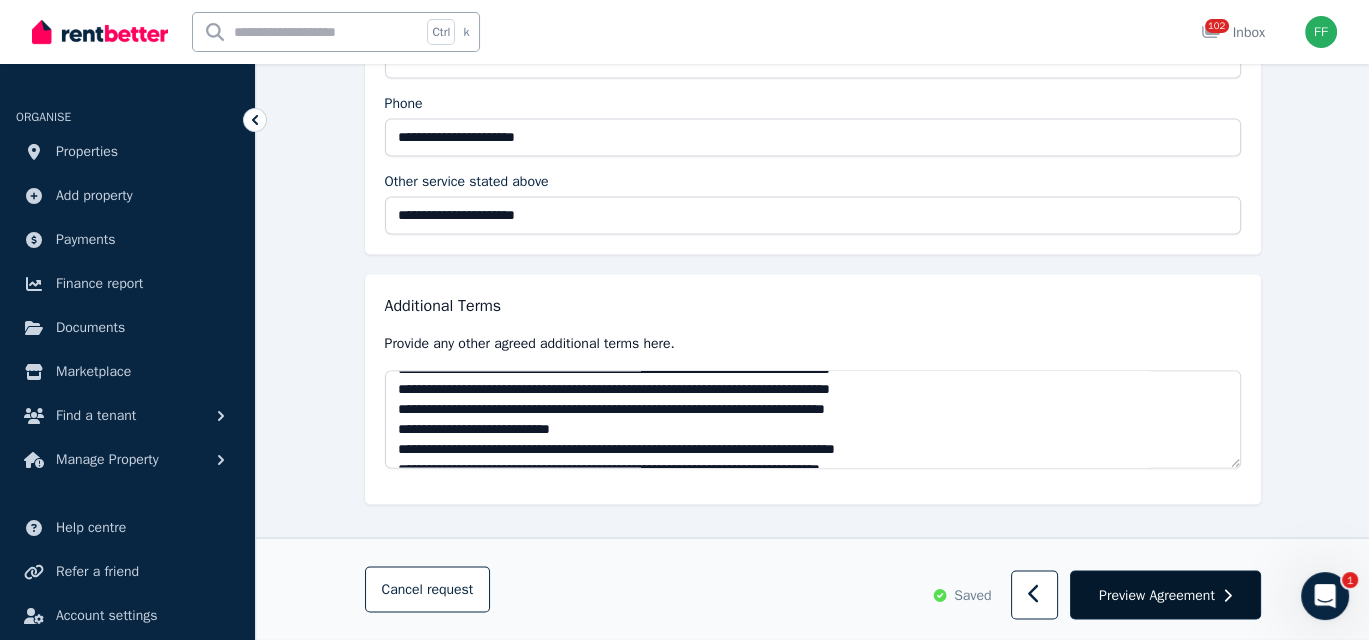 click on "Preview Agreement" at bounding box center [1157, 595] 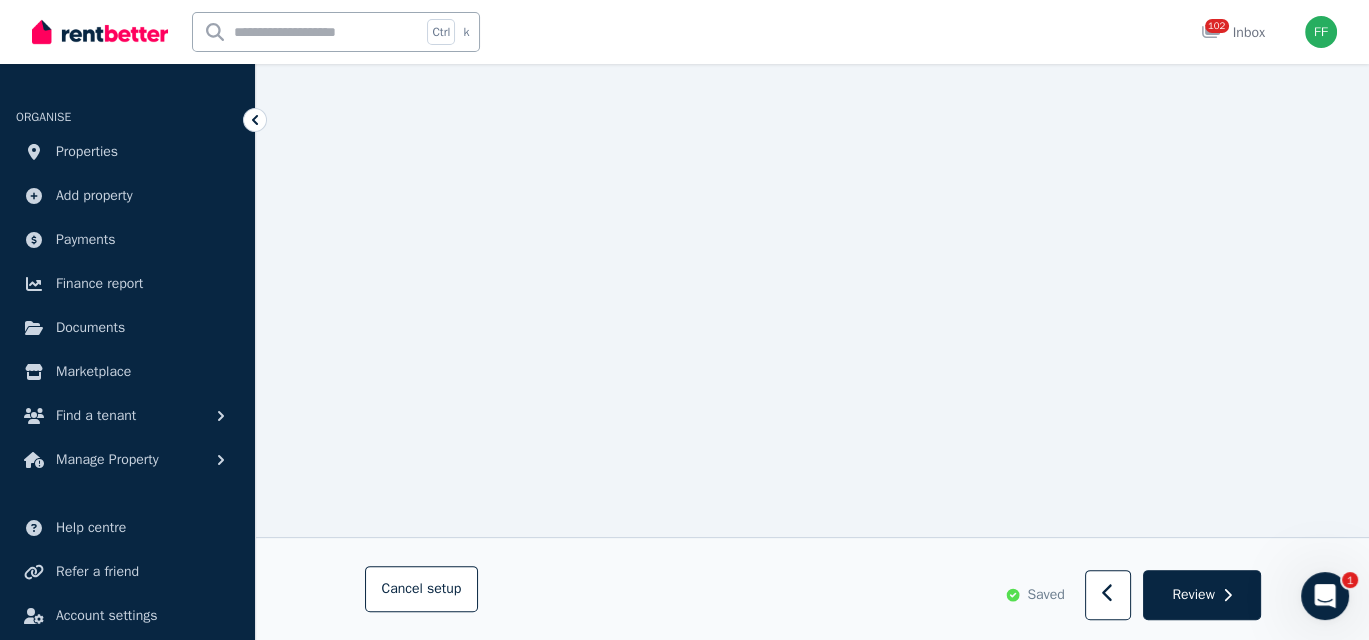 scroll, scrollTop: 17789, scrollLeft: 0, axis: vertical 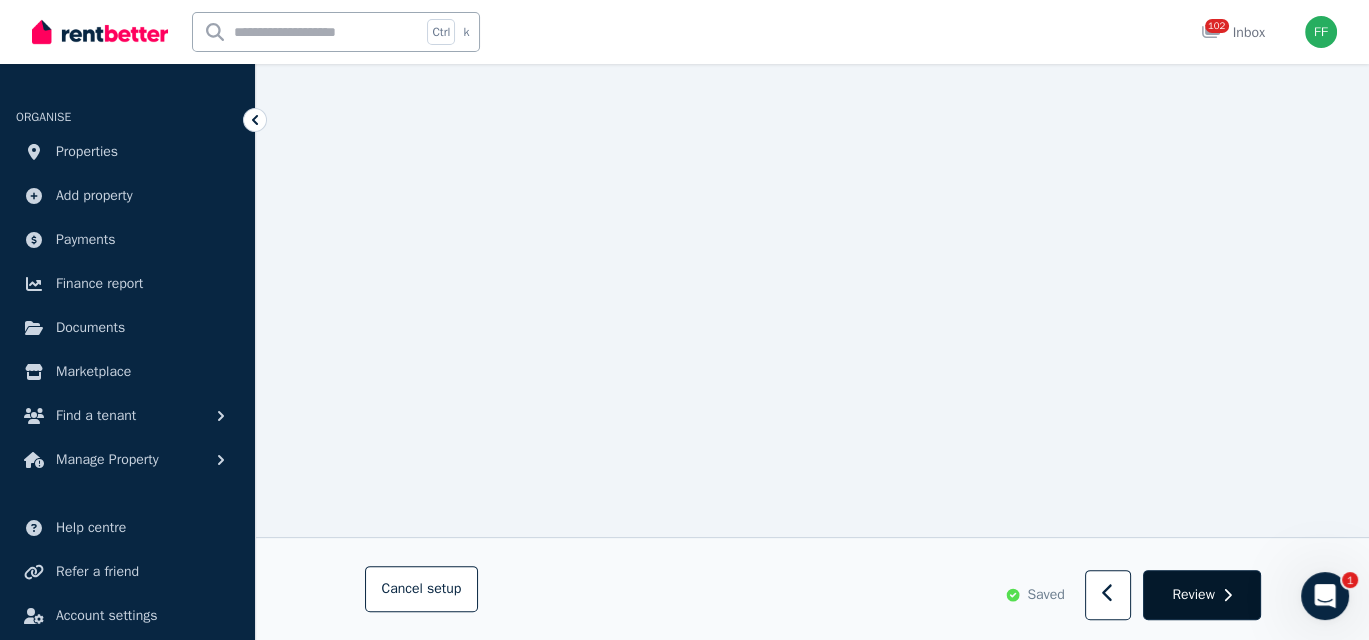 click on "Review" at bounding box center [1201, 596] 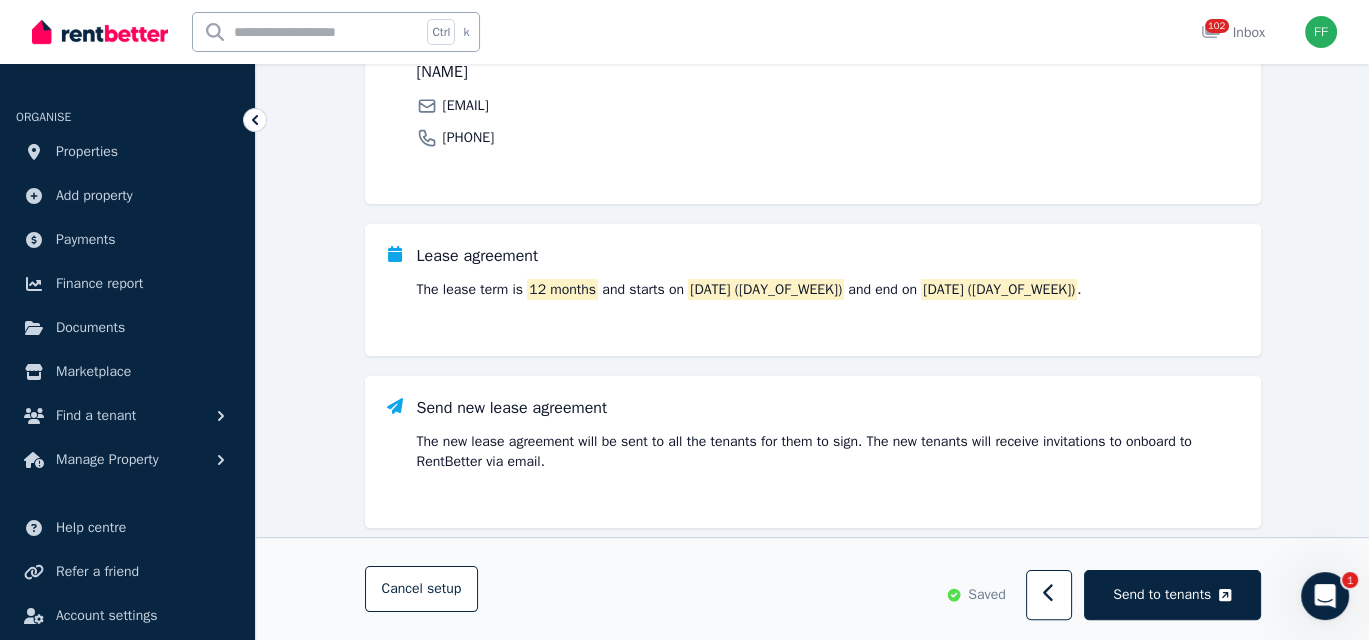 scroll, scrollTop: 500, scrollLeft: 0, axis: vertical 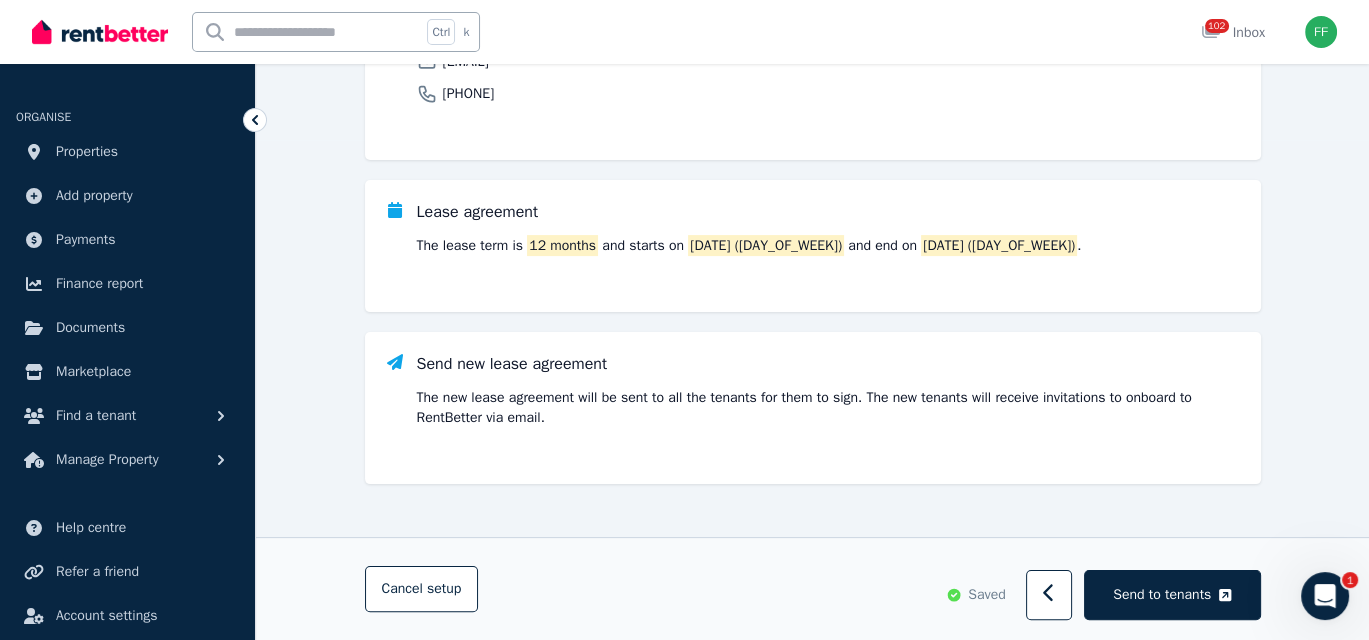 click on "The new lease agreement will be sent to all the tenants for them to sign.   The new tenants will receive invitations to onboard to RentBetter via email." at bounding box center (829, 408) 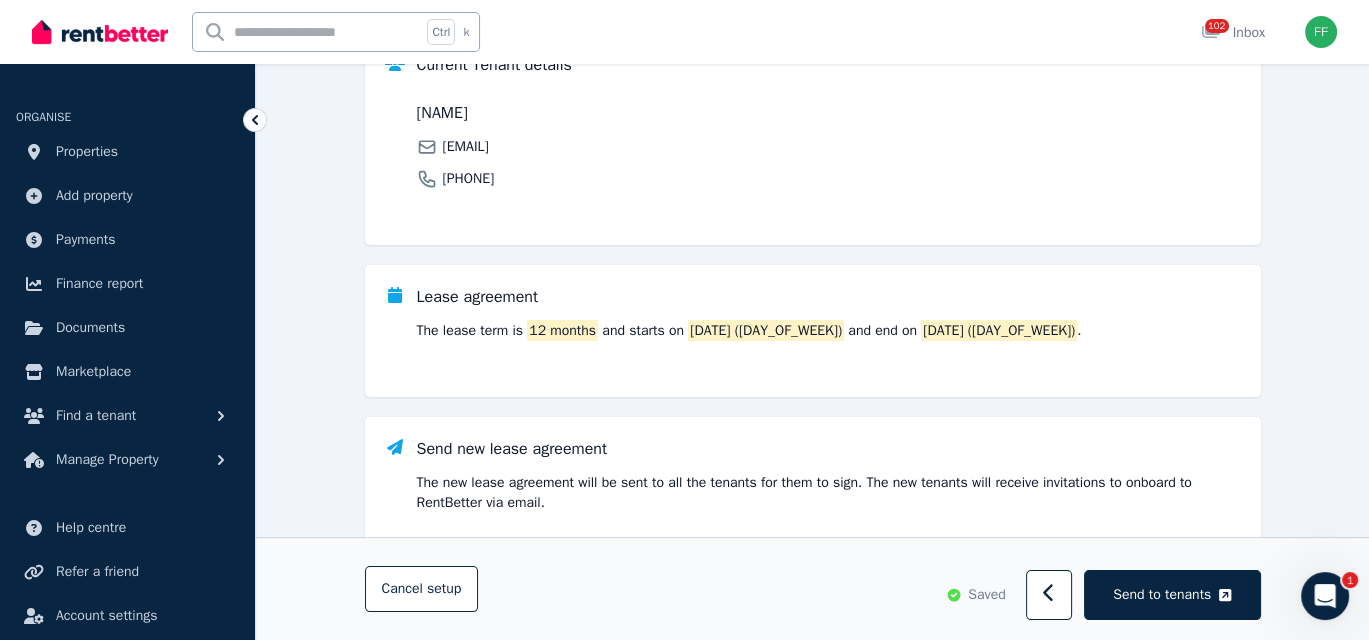 scroll, scrollTop: 500, scrollLeft: 0, axis: vertical 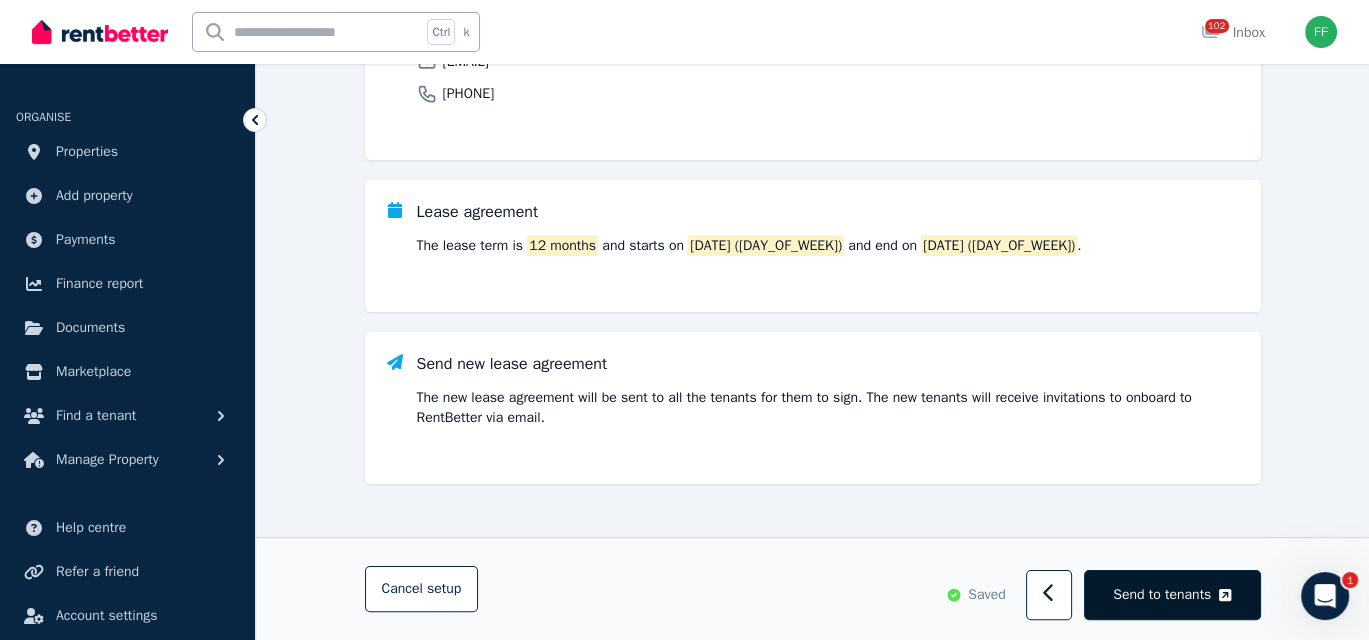 click on "Send to tenants" at bounding box center (1162, 595) 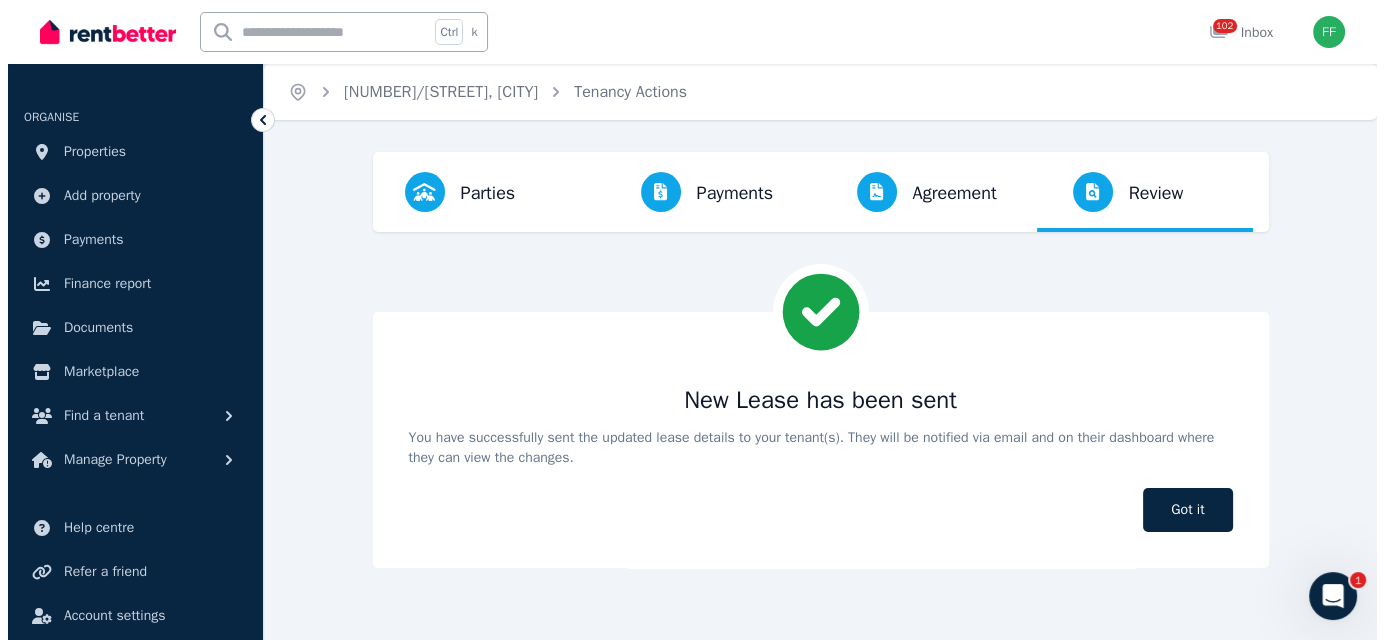 scroll, scrollTop: 0, scrollLeft: 0, axis: both 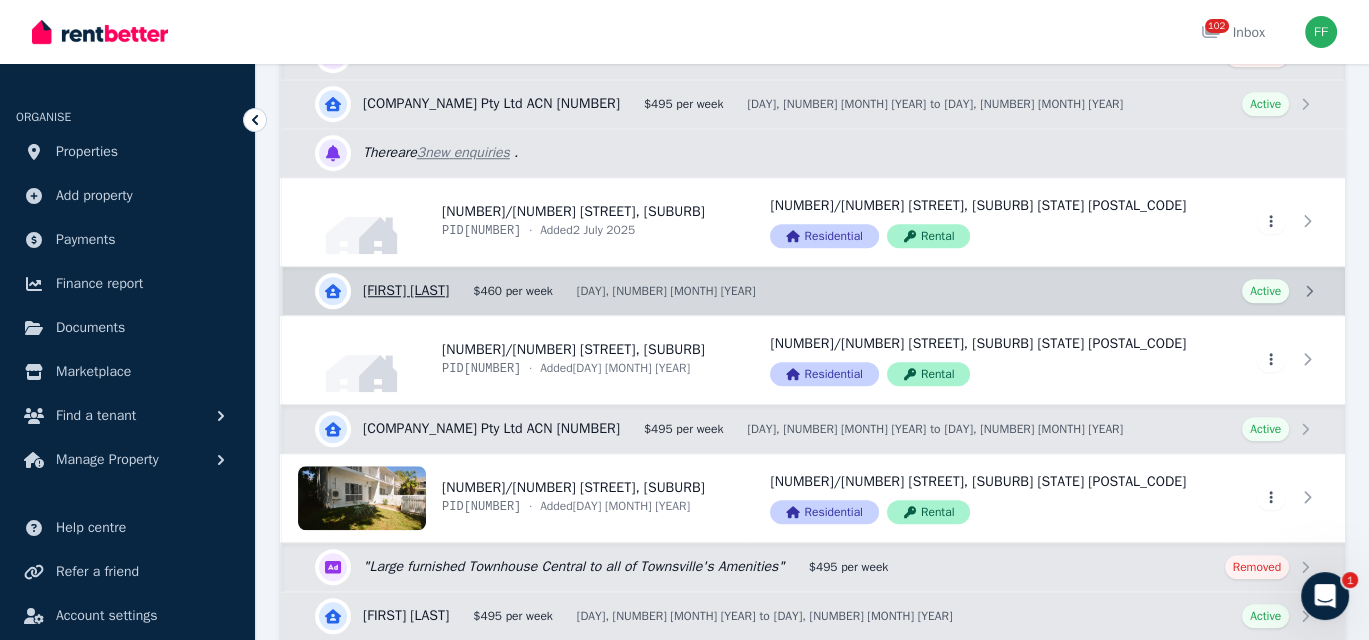 click on "View details for  [FIRST] [LAST]" at bounding box center (814, 291) 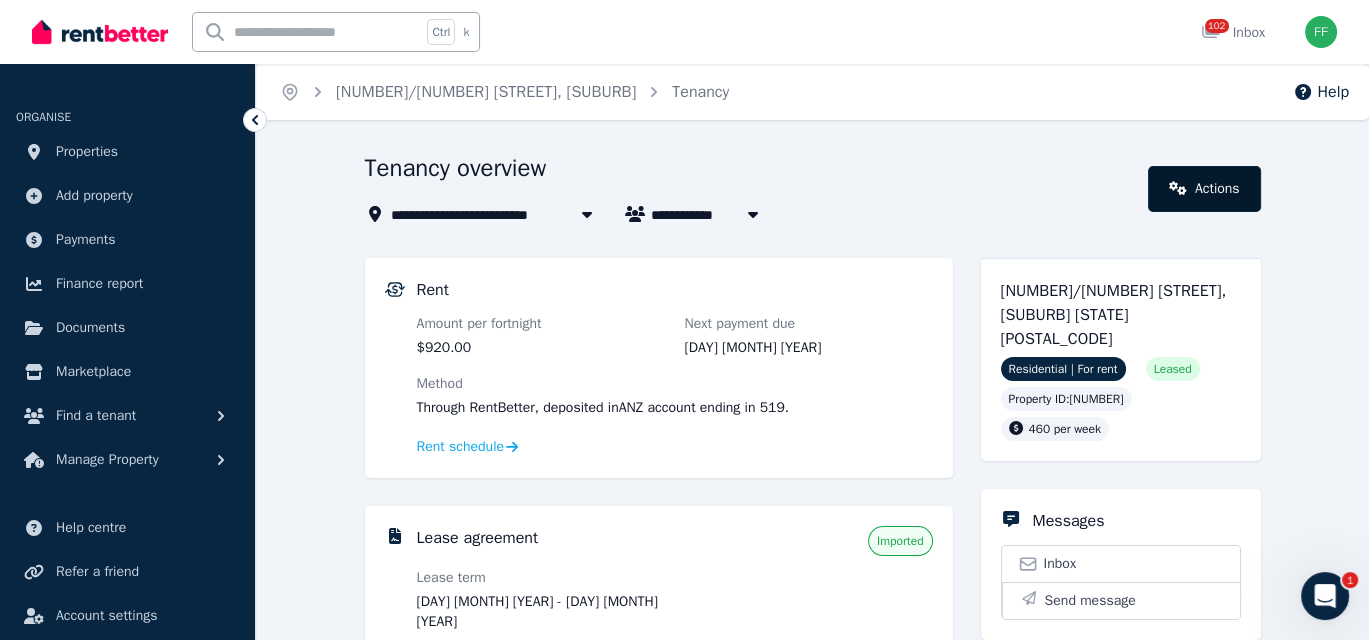 click 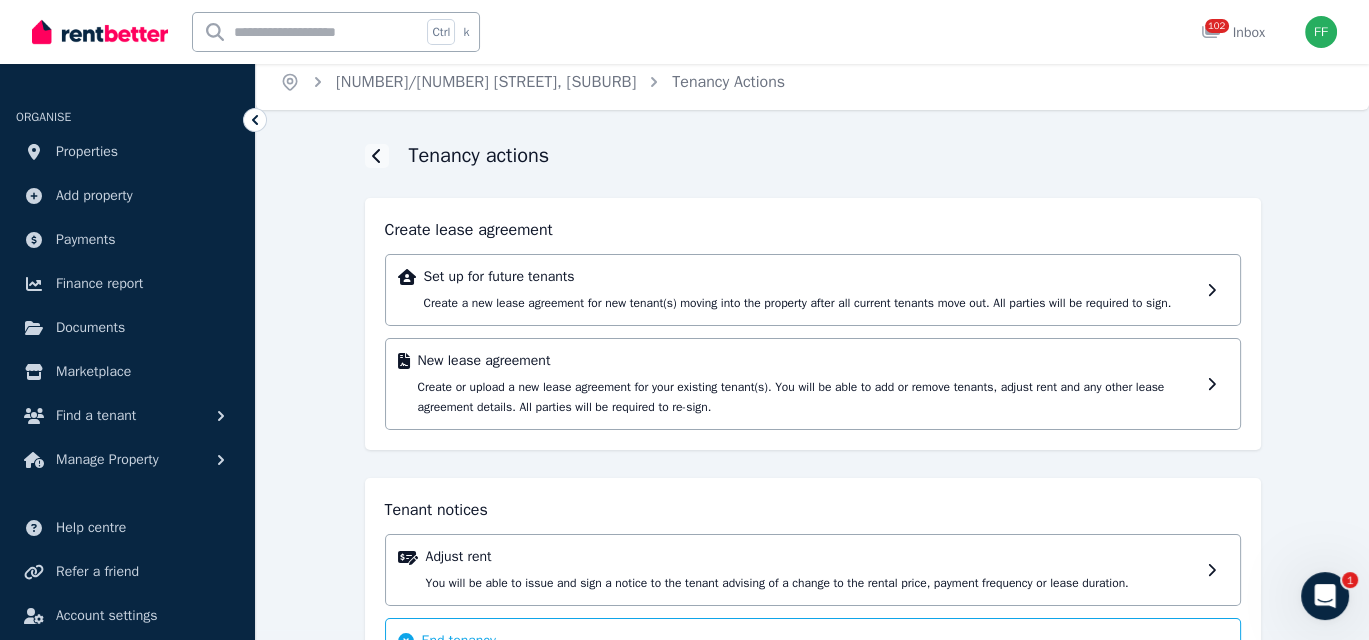 scroll, scrollTop: 0, scrollLeft: 0, axis: both 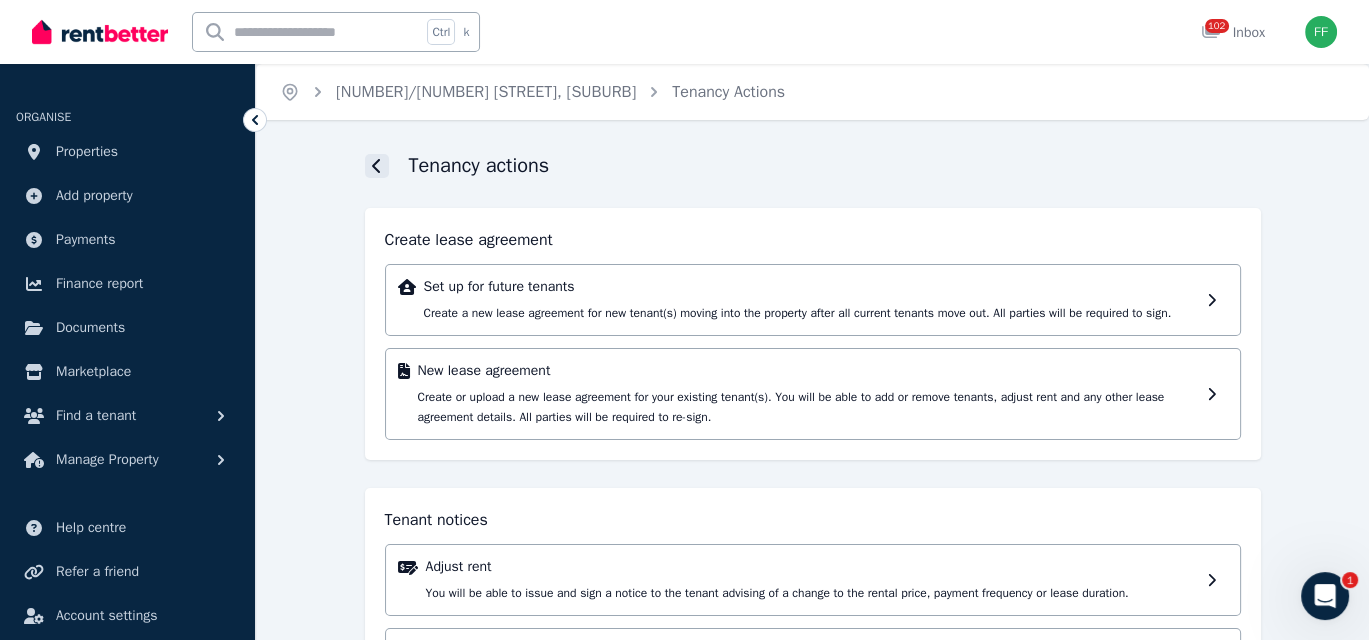 click at bounding box center (377, 166) 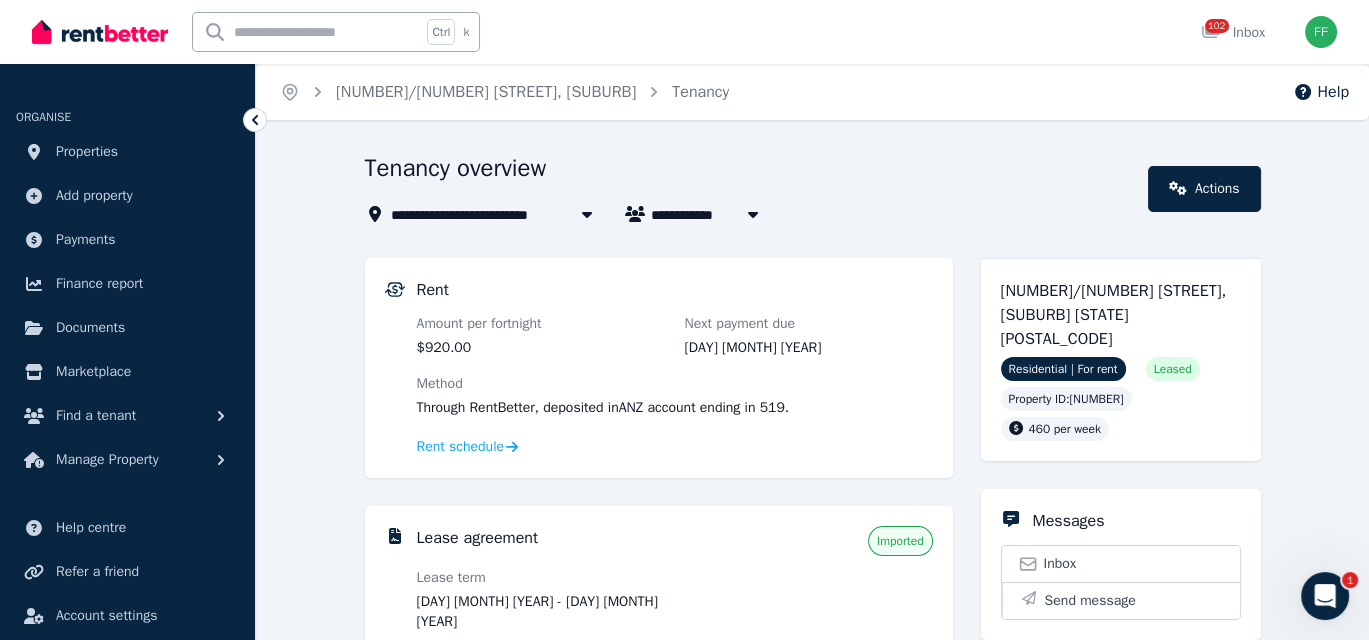 click on "[NUMBER]/[NUMBER] [STREET], [SUBURB]" at bounding box center (540, 214) 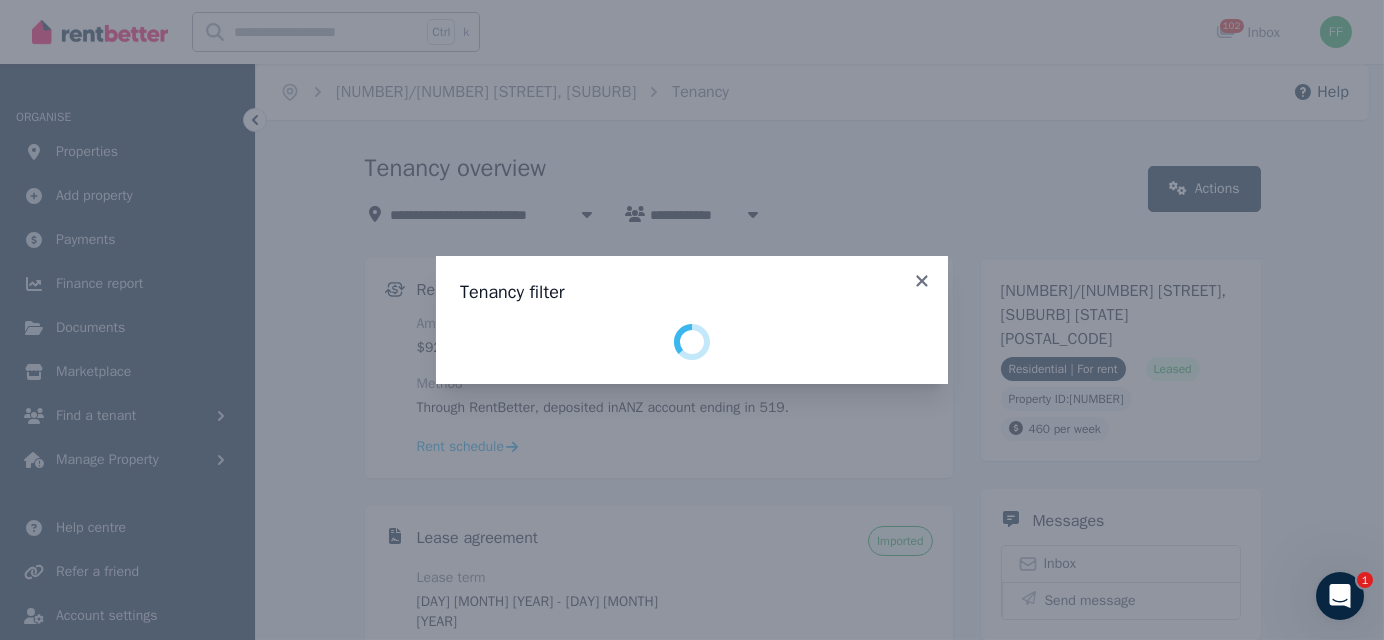 select on "**********" 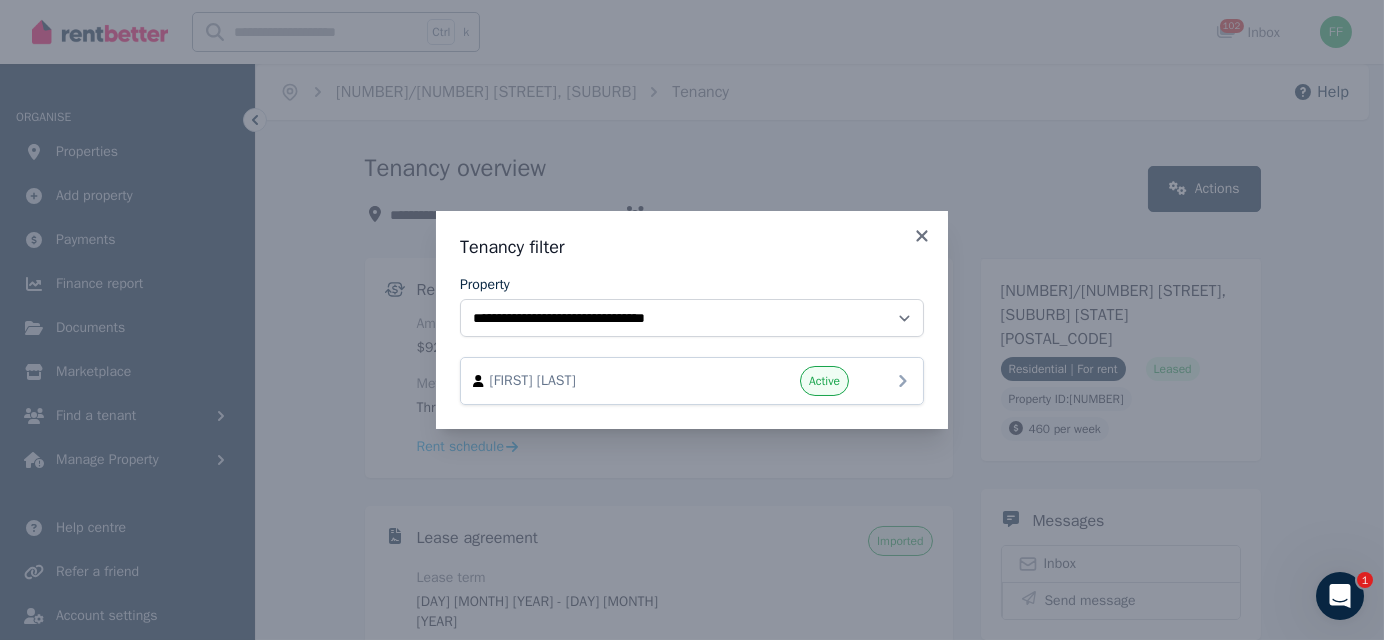 click 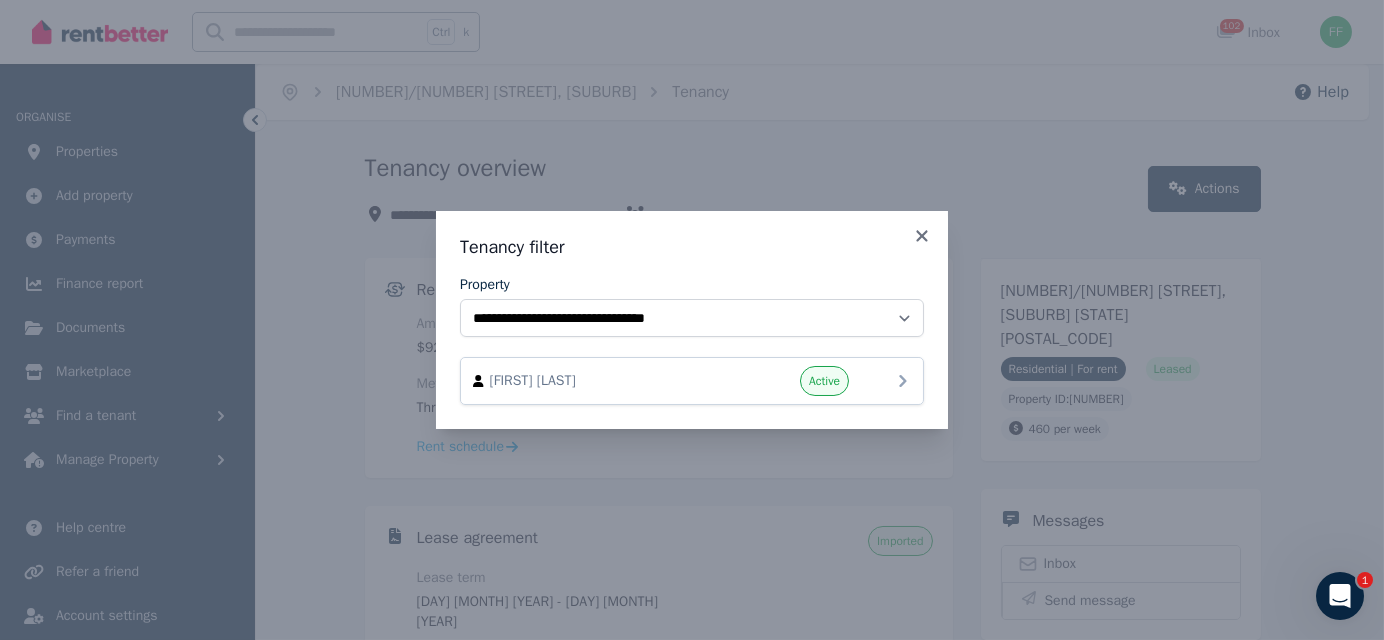 click 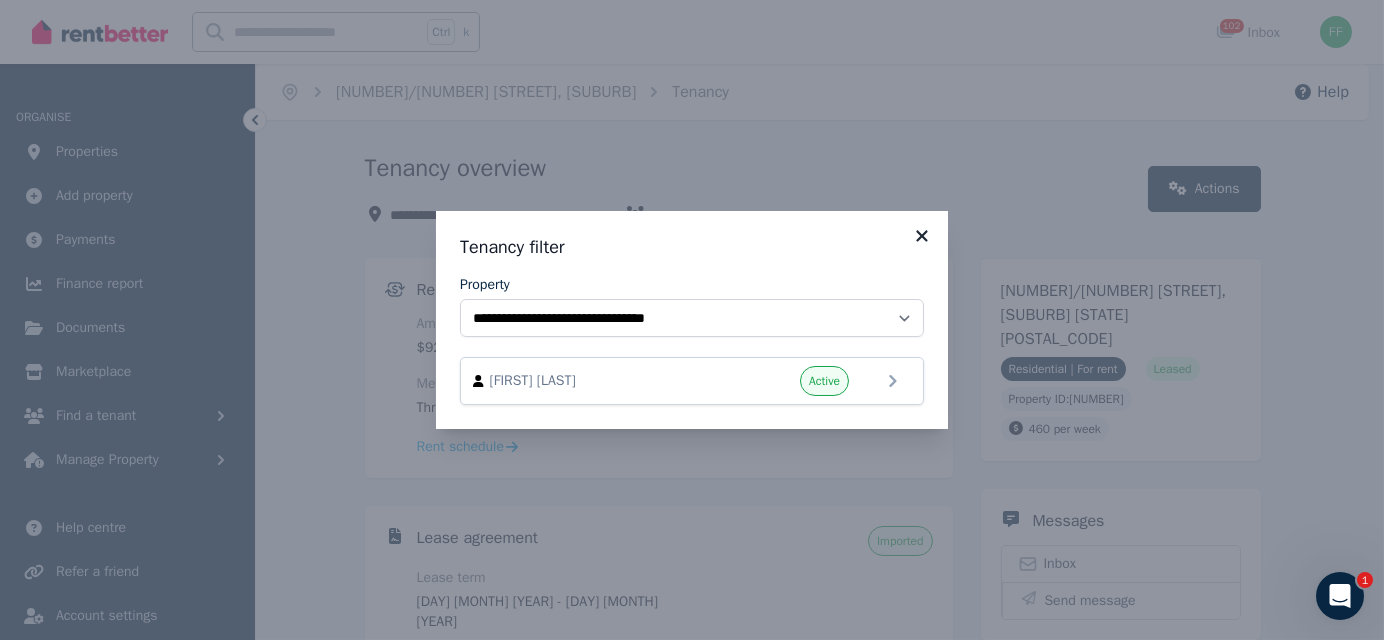 click 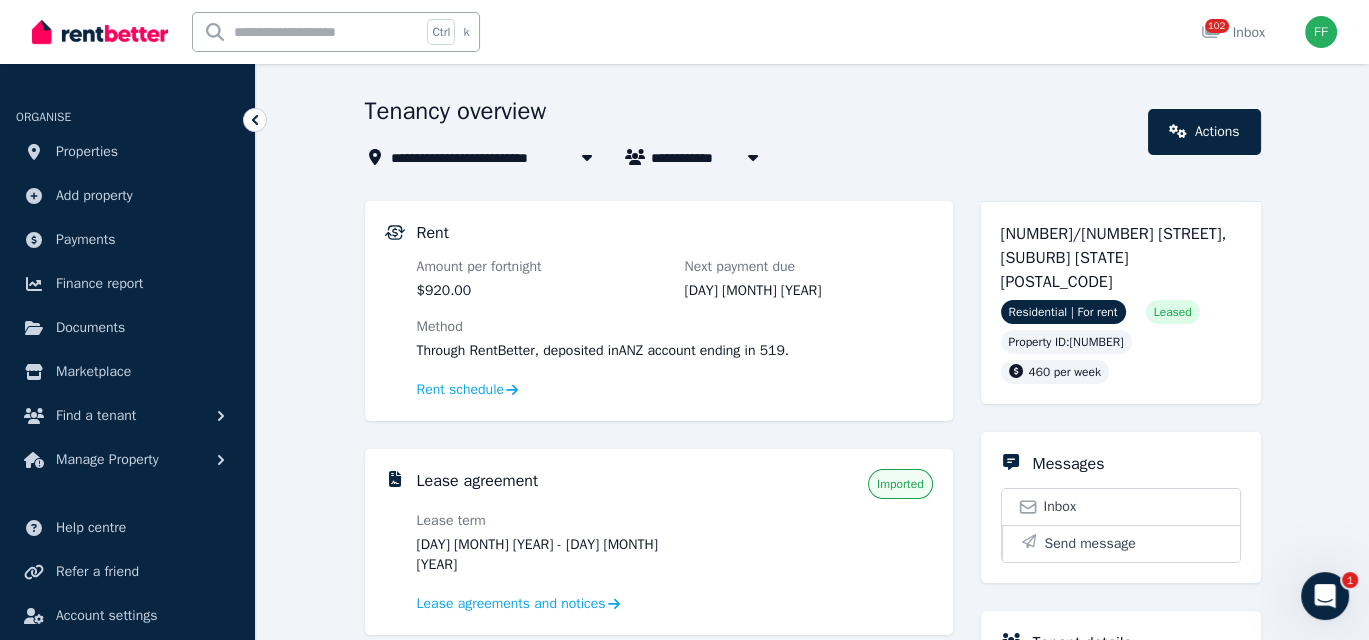 scroll, scrollTop: 100, scrollLeft: 0, axis: vertical 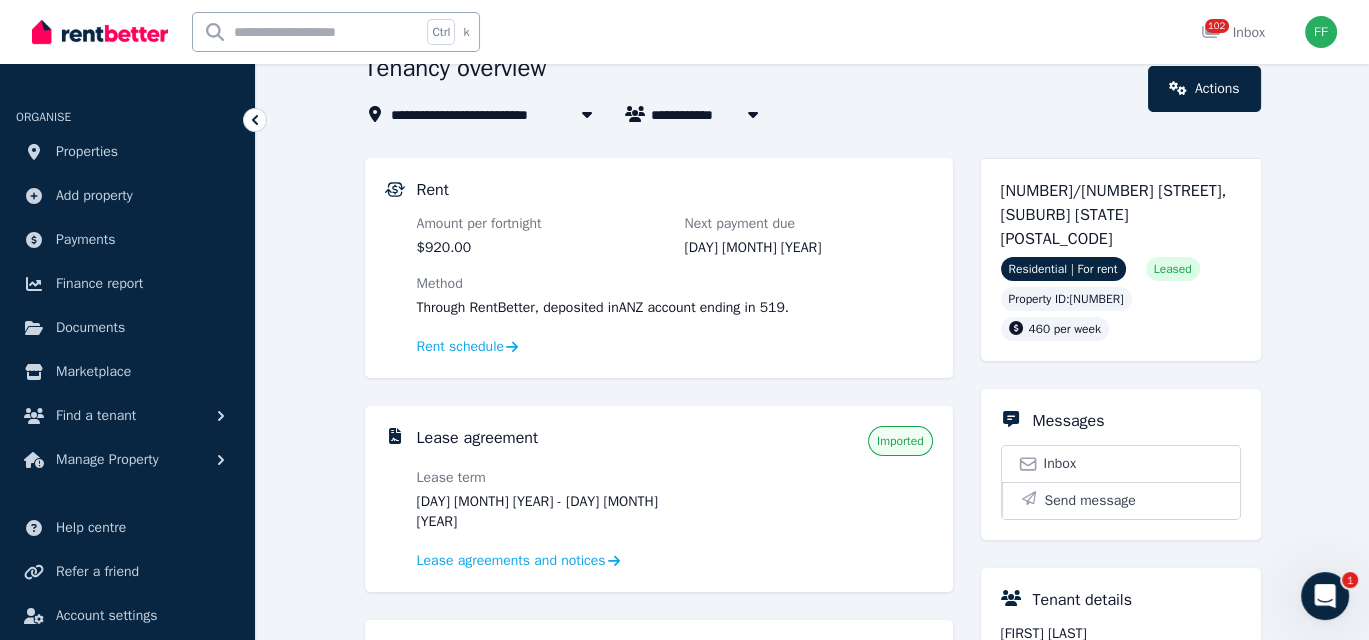 click 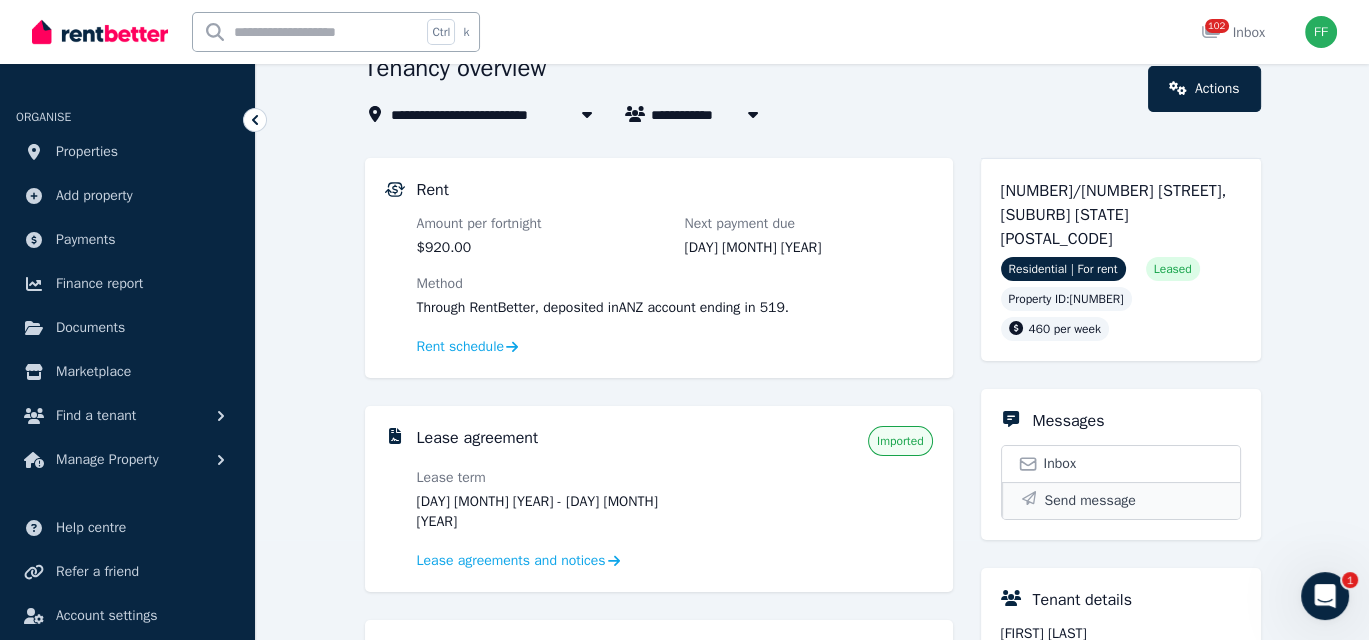click 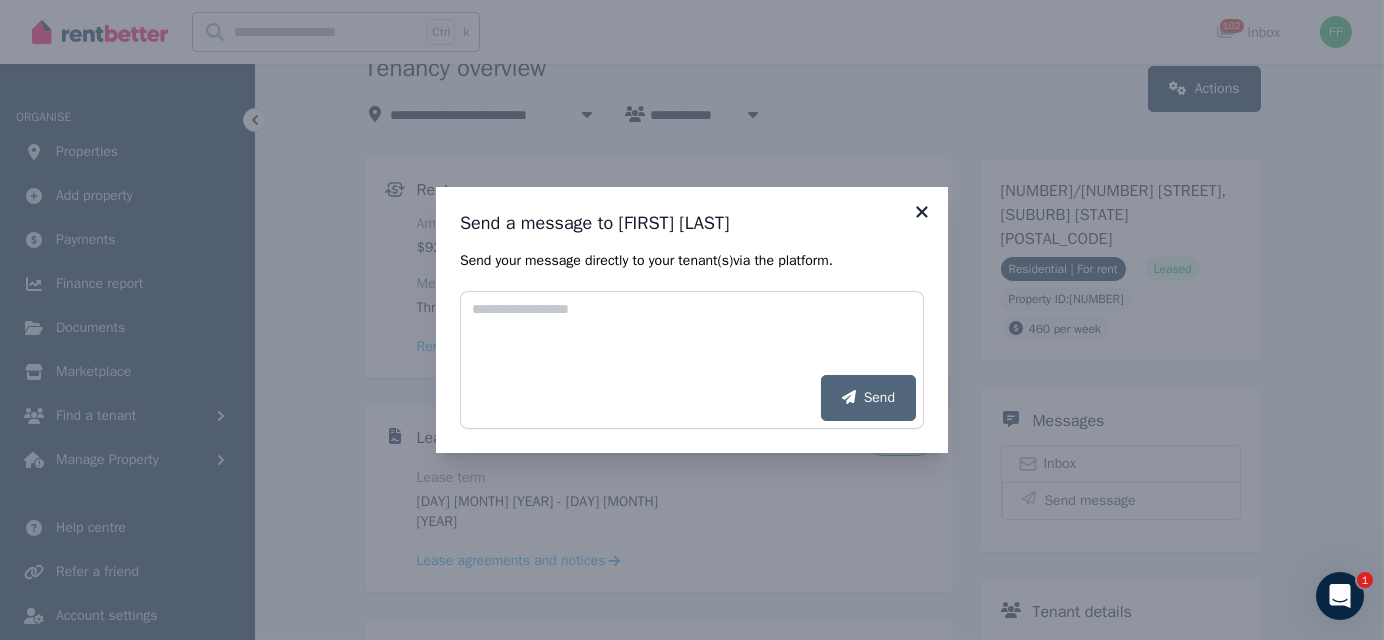 click 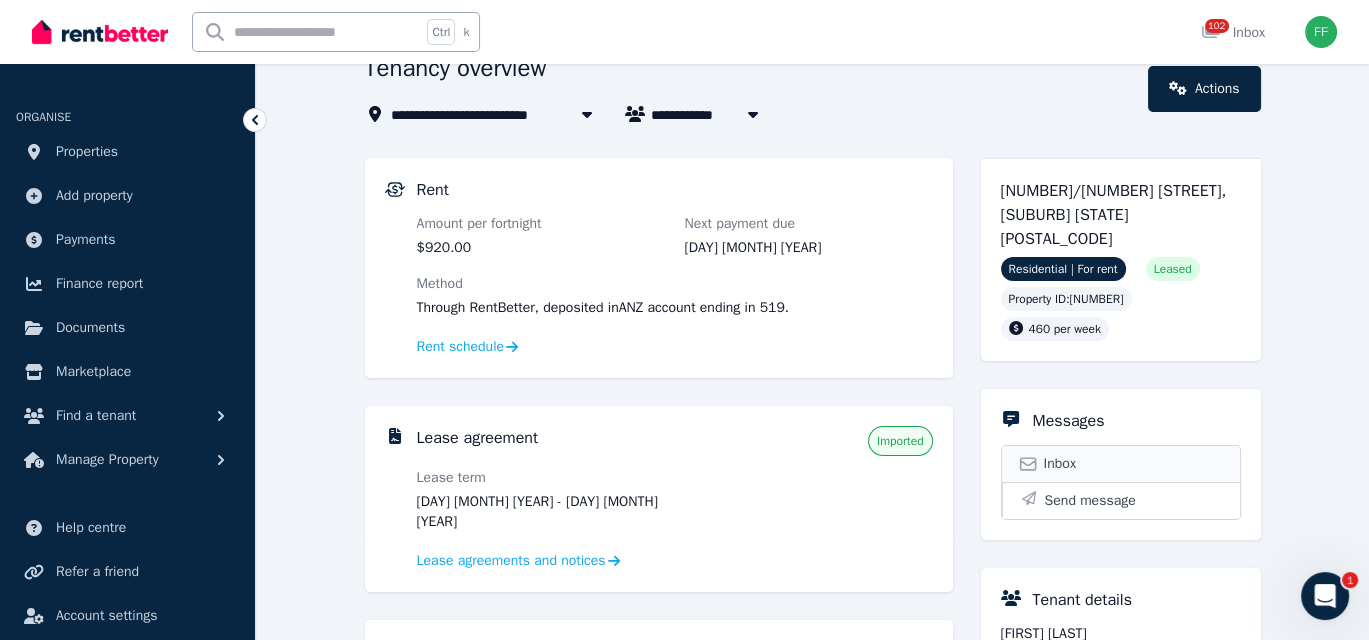 click 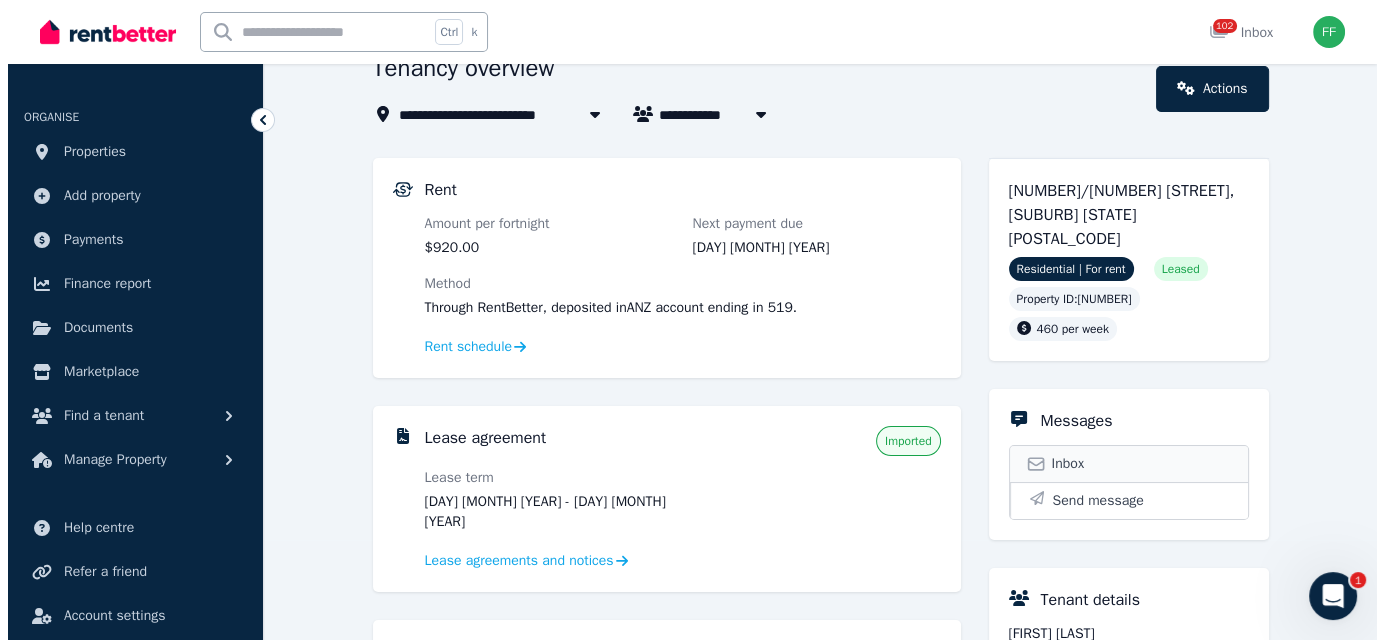 scroll, scrollTop: 0, scrollLeft: 0, axis: both 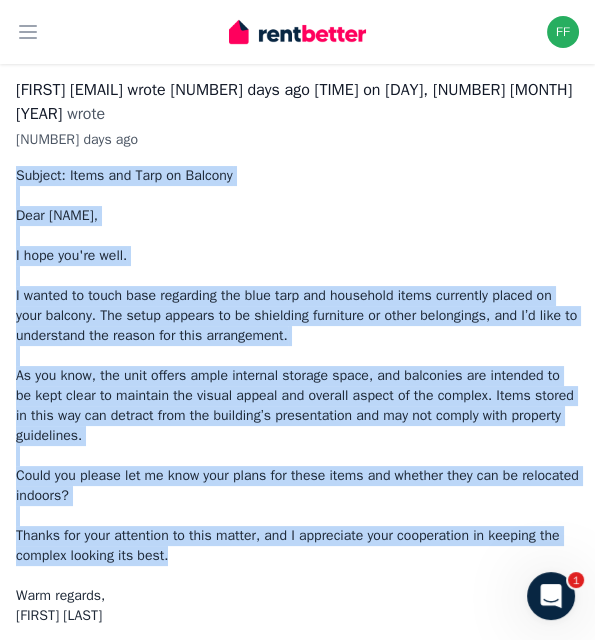 drag, startPoint x: 14, startPoint y: 147, endPoint x: 538, endPoint y: 534, distance: 651.41766 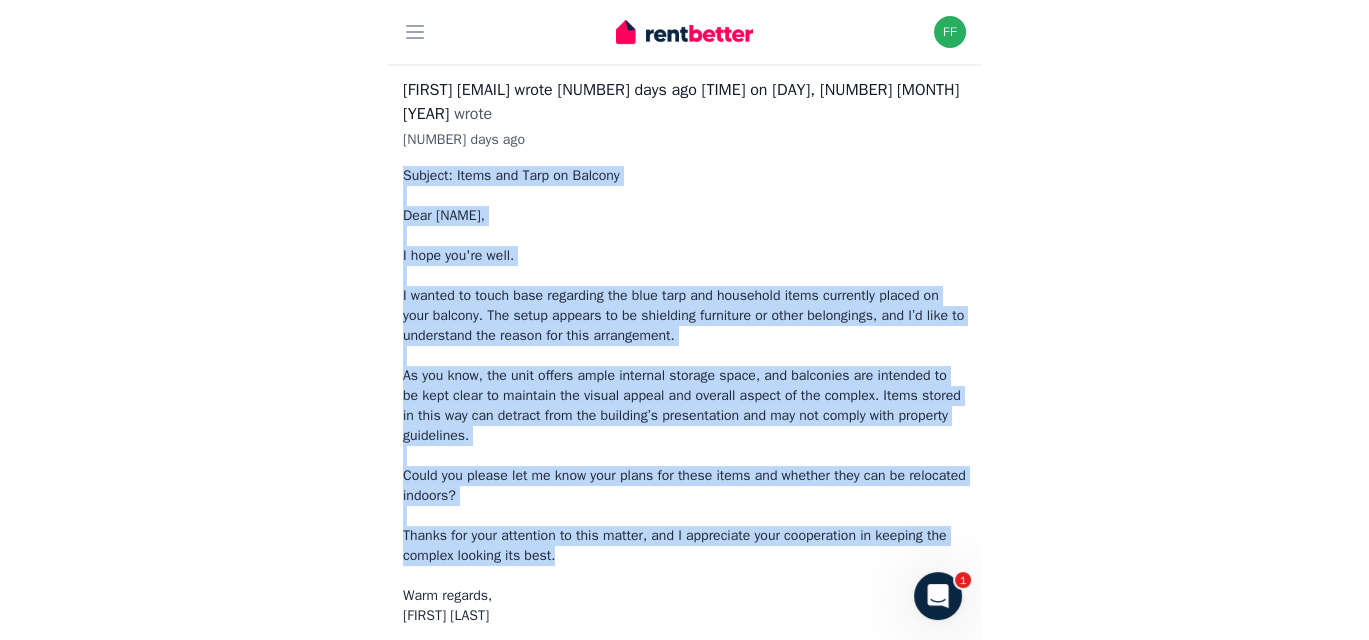 scroll, scrollTop: 0, scrollLeft: 0, axis: both 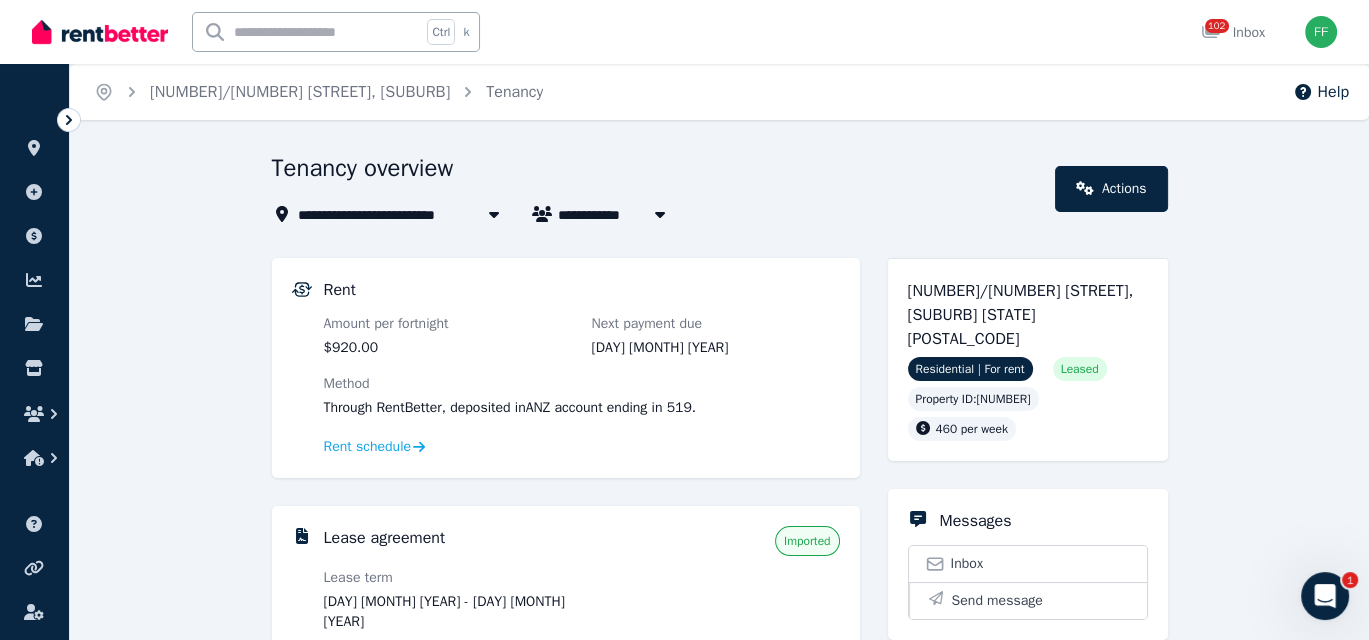click 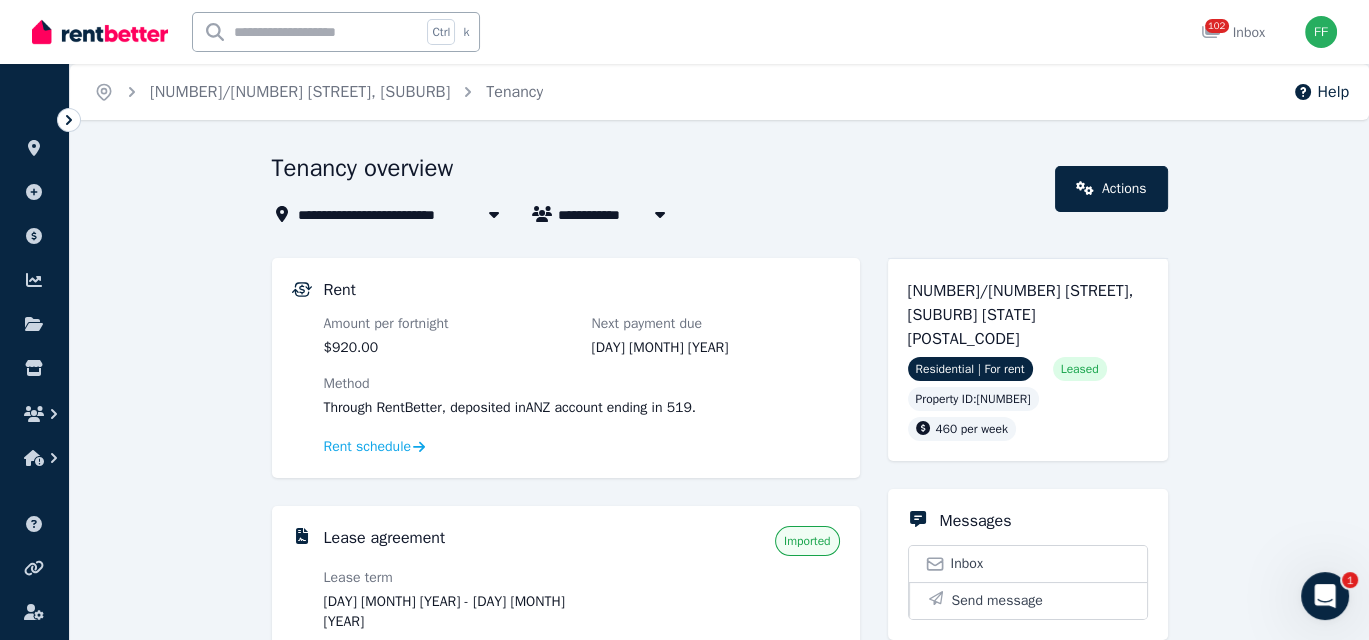 click on "**********" at bounding box center [658, 189] 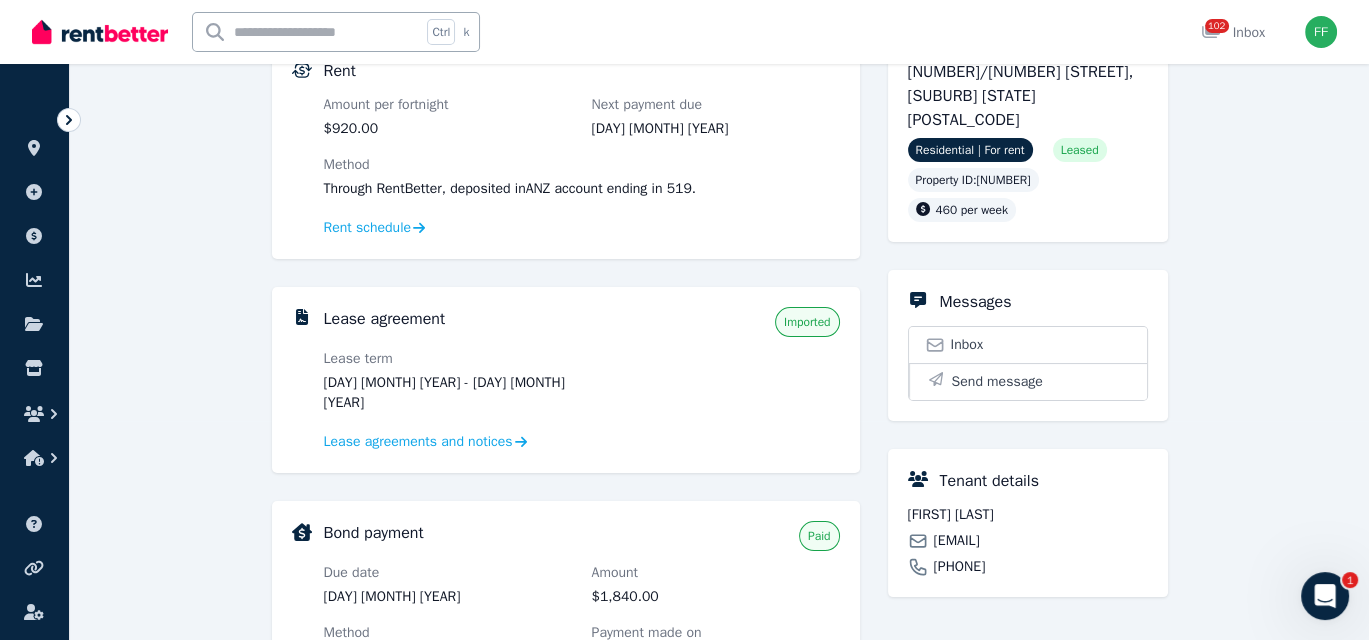 scroll, scrollTop: 200, scrollLeft: 0, axis: vertical 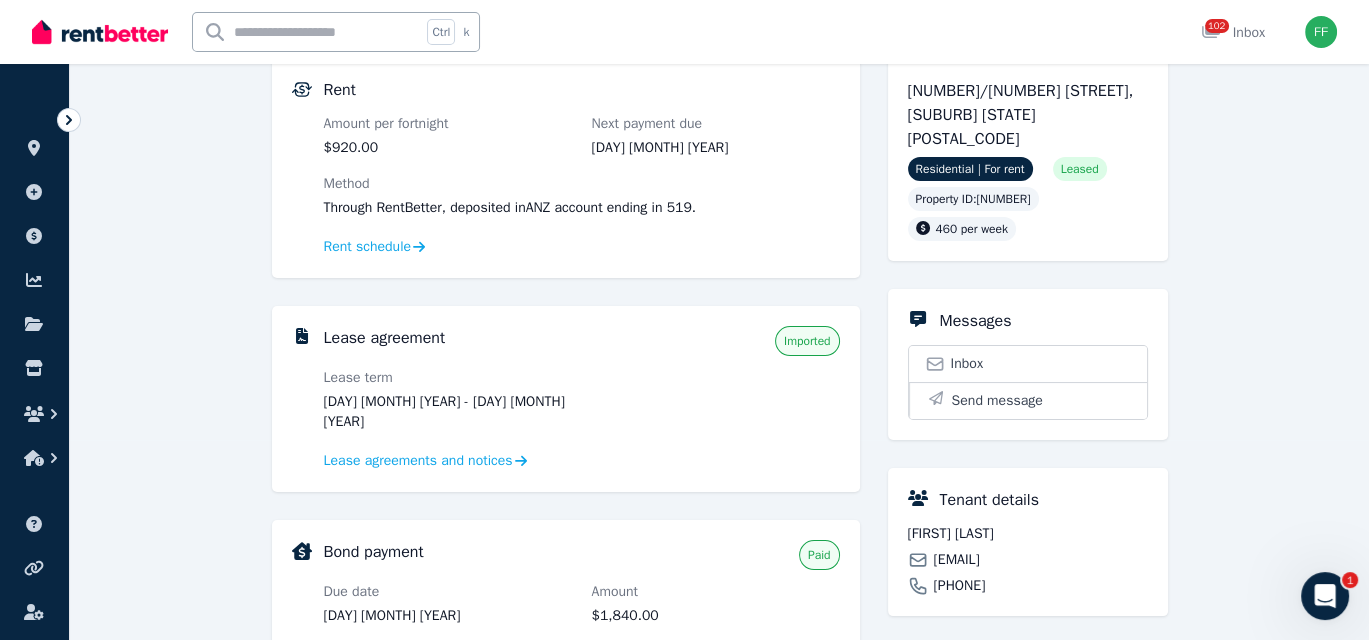 click 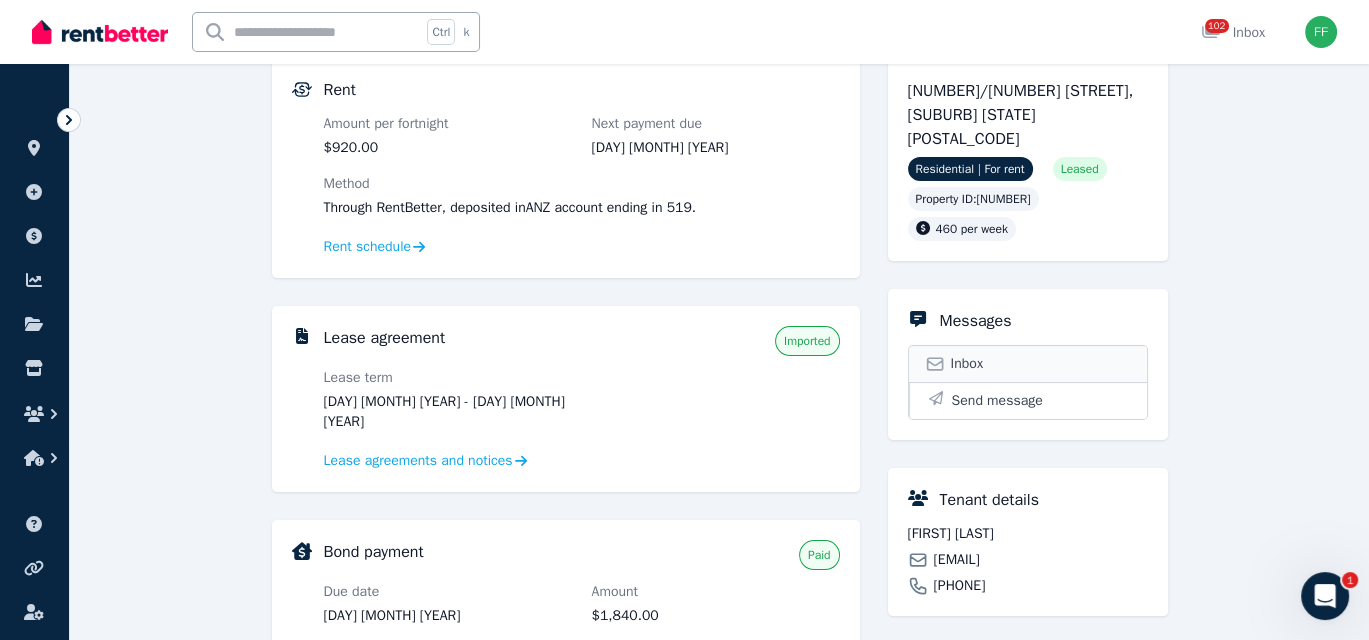 click 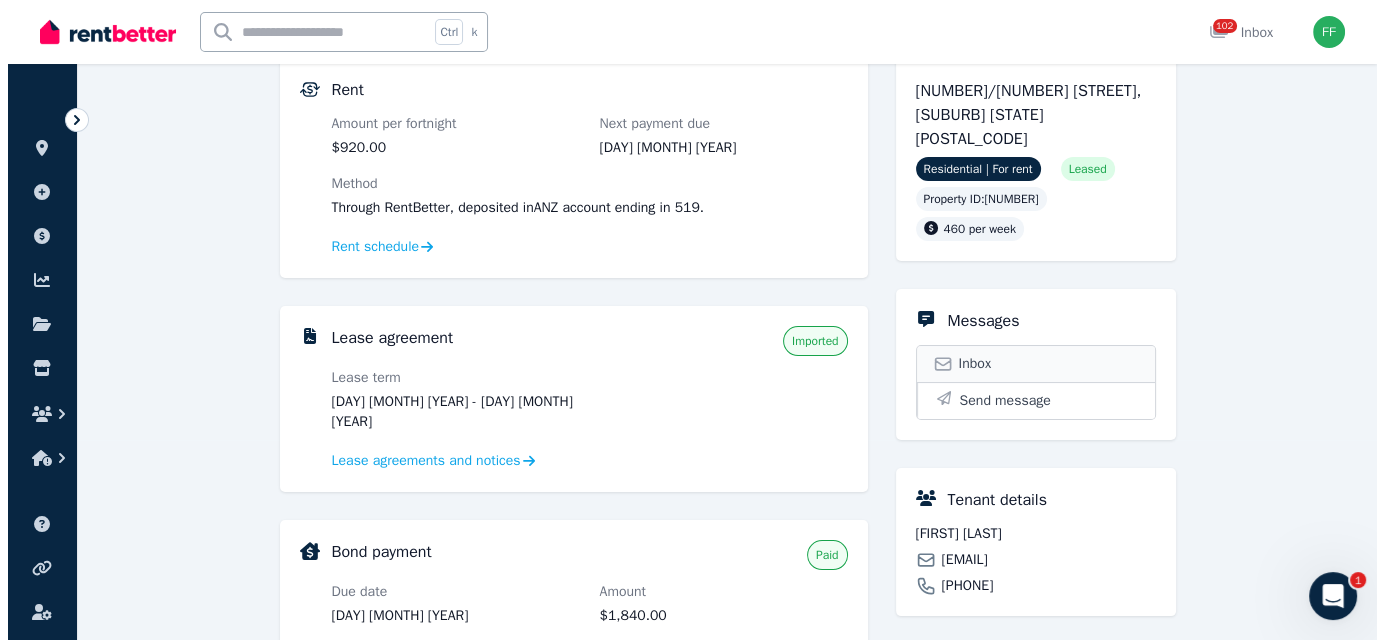 scroll, scrollTop: 0, scrollLeft: 0, axis: both 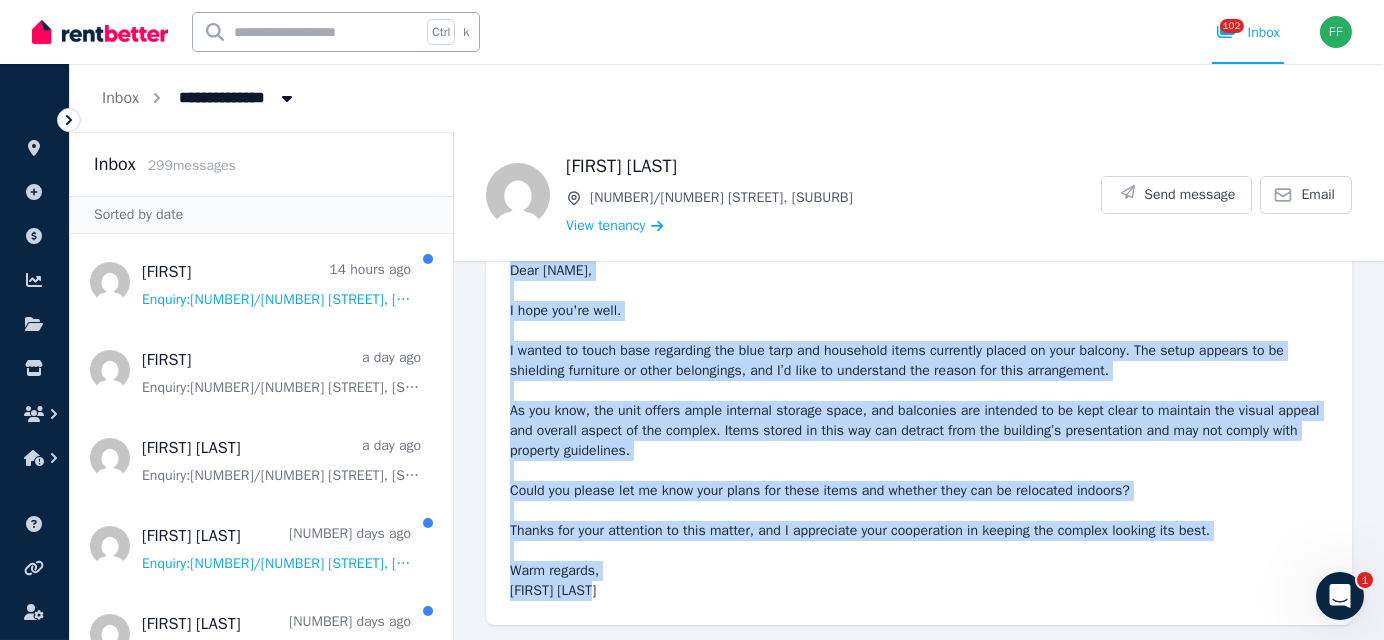 drag, startPoint x: 506, startPoint y: 330, endPoint x: 988, endPoint y: 591, distance: 548.12866 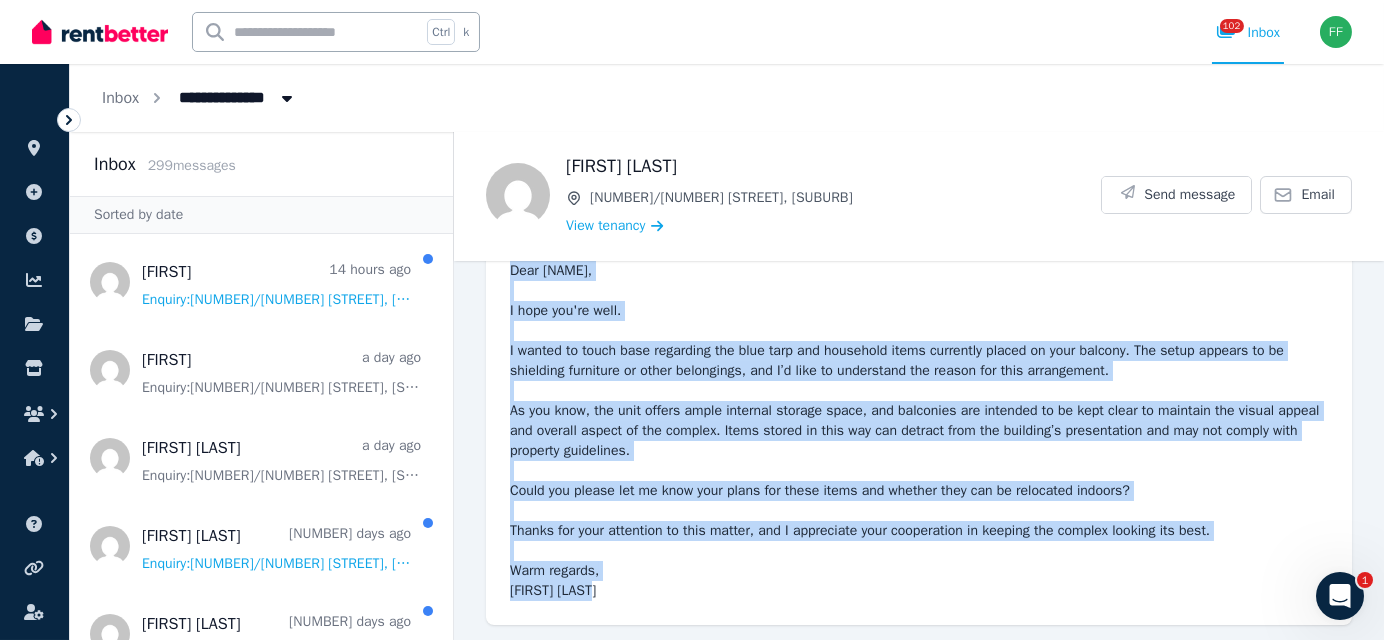 click on "[FIRST] [EMAIL]   wrote [NUMBER] days ago [TIME] on [DAY], [NUMBER] [MONTH] [YEAR]
Subject: Items and Tarp on Balcony
Dear [NAME],
I hope you're well.
I wanted to touch base regarding the blue tarp and household items currently placed on your balcony. The setup appears to be shielding furniture or other belongings, and I’d like to understand the reason for this arrangement.
As you know, the unit offers ample internal storage space, and balconies are intended to be kept clear to maintain the visual appeal and overall aspect of the complex. Items stored in this way can detract from the building’s presentation and may not comply with property guidelines.
Could you please let me know your plans for these items and whether they can be relocated indoors?
Thanks for your attention to this matter, and I appreciate your cooperation in keeping the complex looking its best.
Warm regards,
[FIRST] [LAST]" at bounding box center (919, 391) 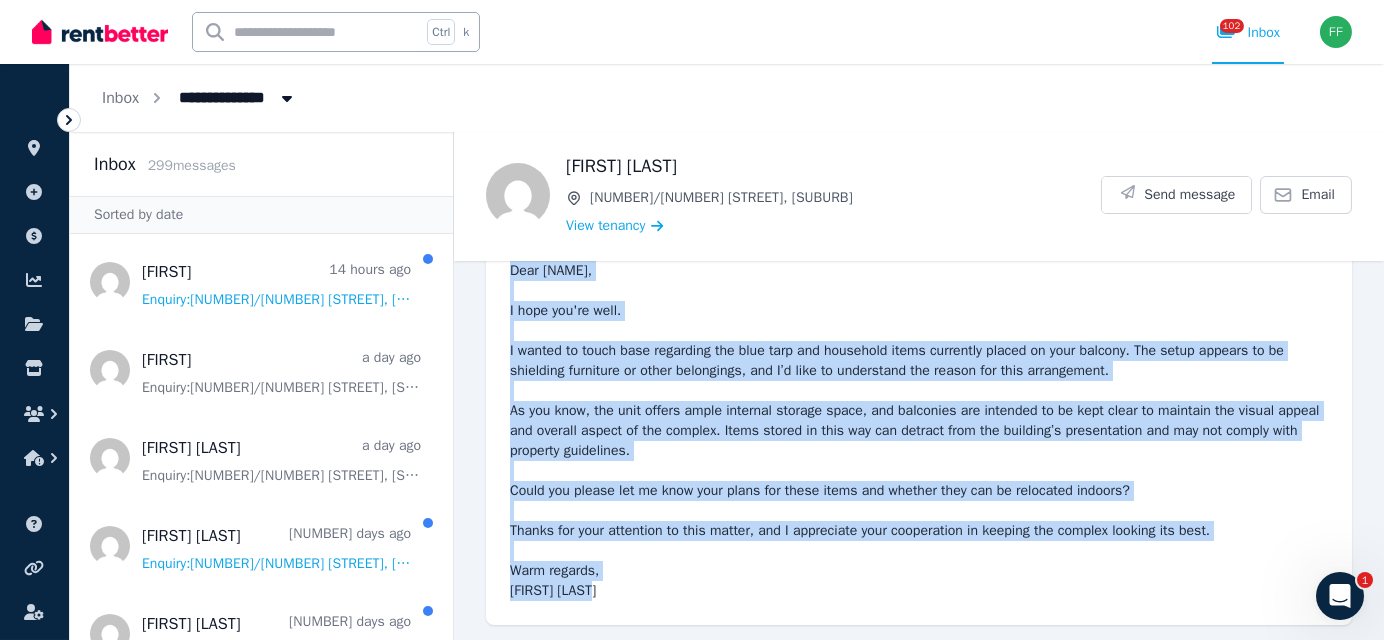copy on "Subject: Items and Tarp on Balcony
Dear [NAME],
I hope you're well.
I wanted to touch base regarding the blue tarp and household items currently placed on your balcony. The setup appears to be shielding furniture or other belongings, and I’d like to understand the reason for this arrangement.
As you know, the unit offers ample internal storage space, and balconies are intended to be kept clear to maintain the visual appeal and overall aspect of the complex. Items stored in this way can detract from the building’s presentation and may not comply with property guidelines.
Could you please let me know your plans for these items and whether they can be relocated indoors?
Thanks for your attention to this matter, and I appreciate your cooperation in keeping the complex looking its best.
Warm regards,
[FIRST] [LAST]" 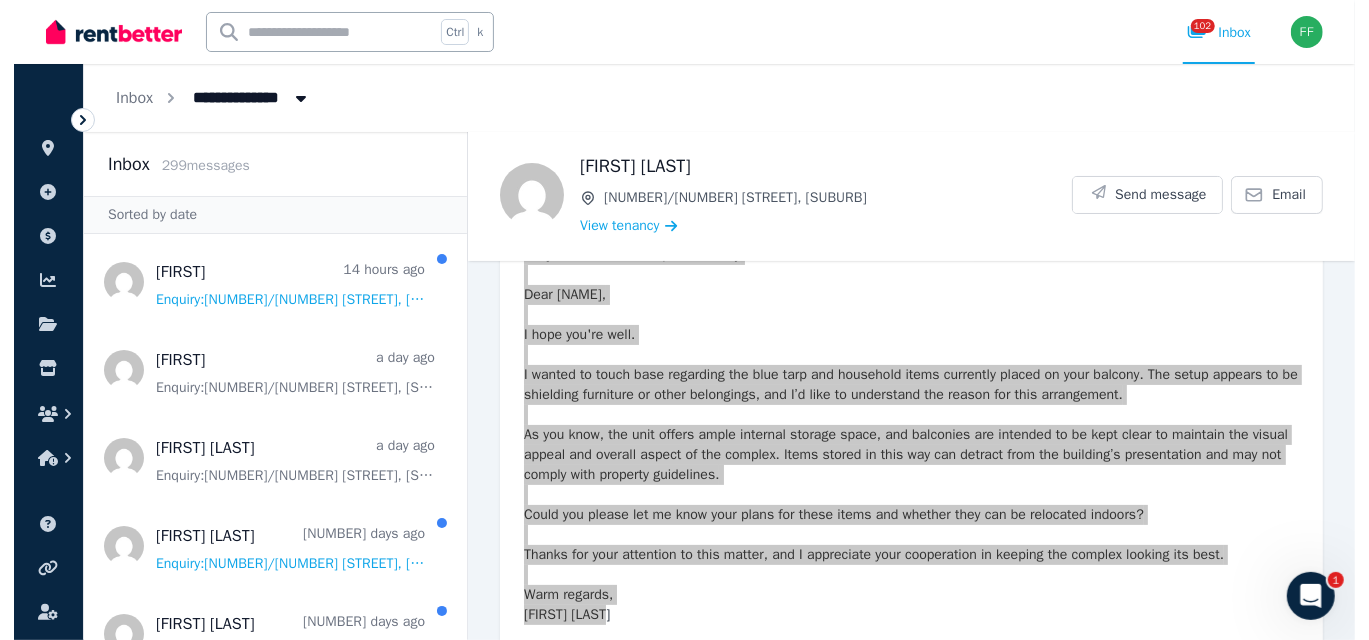 scroll, scrollTop: 0, scrollLeft: 0, axis: both 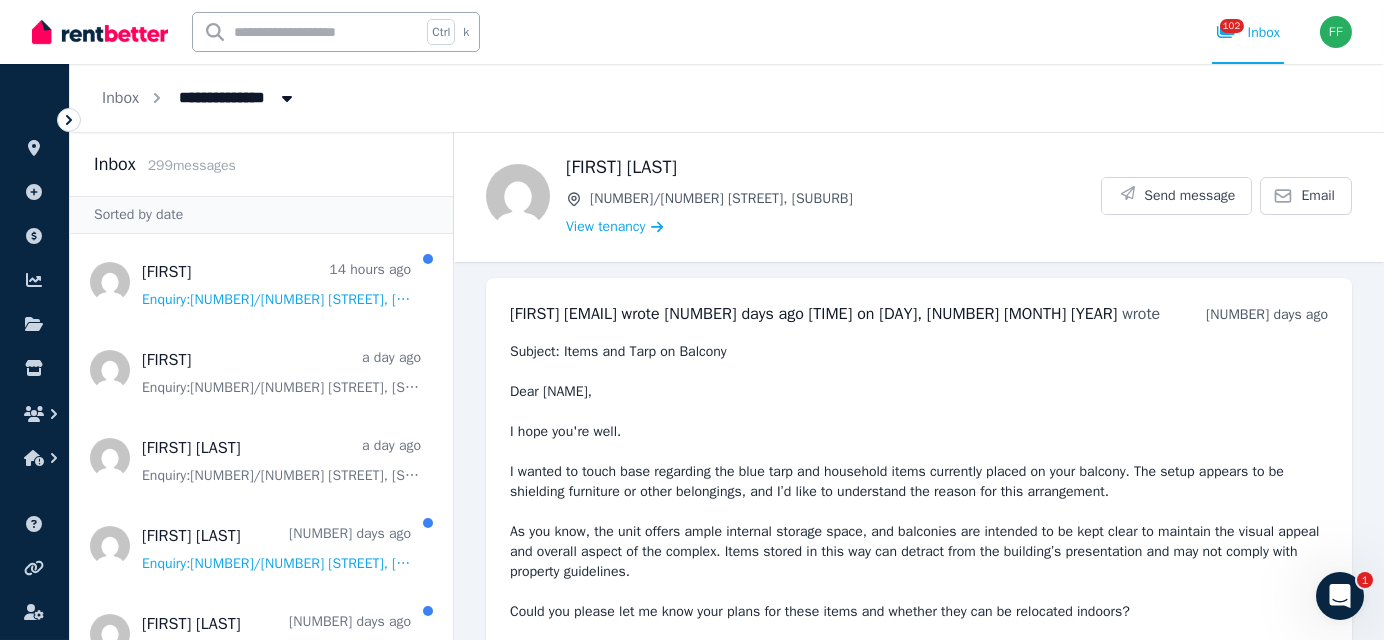 click 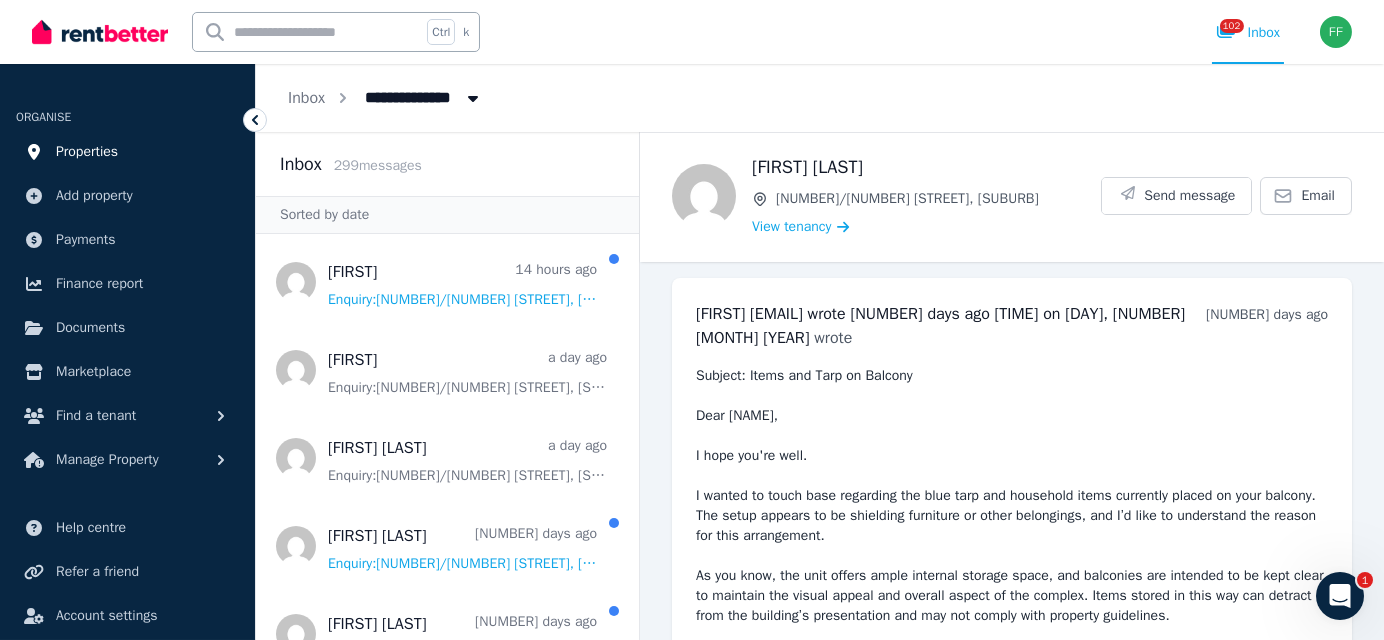 click on "Properties" at bounding box center (87, 152) 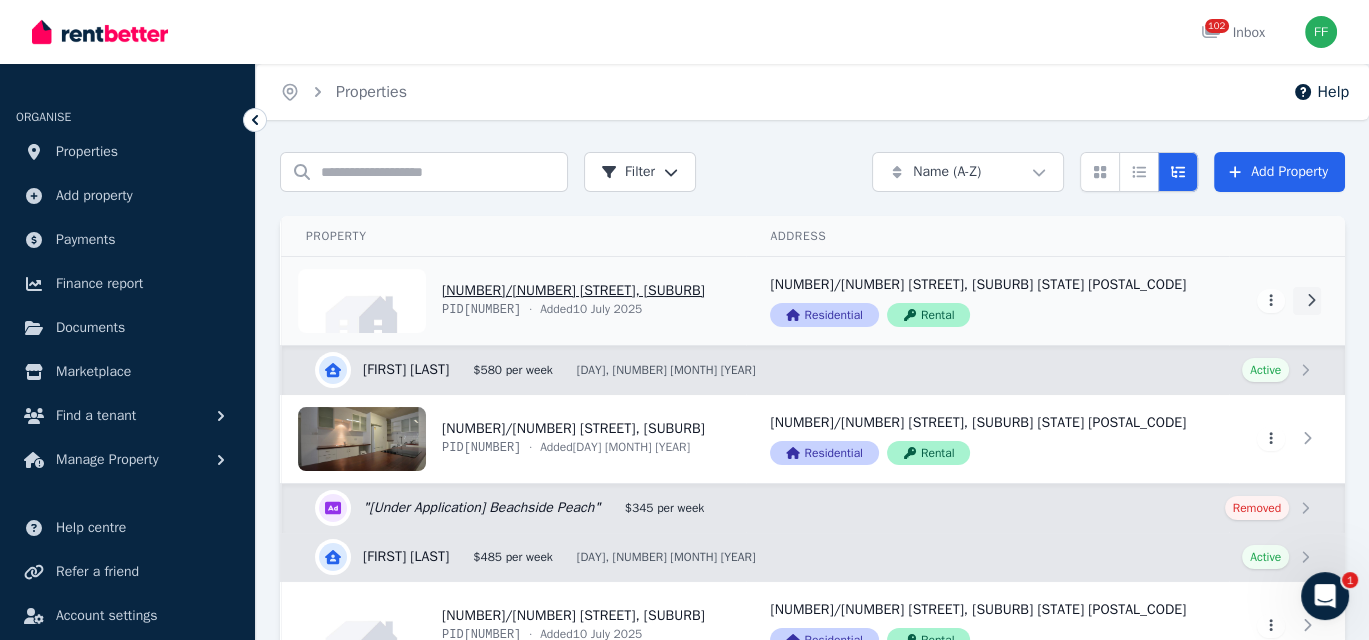 click 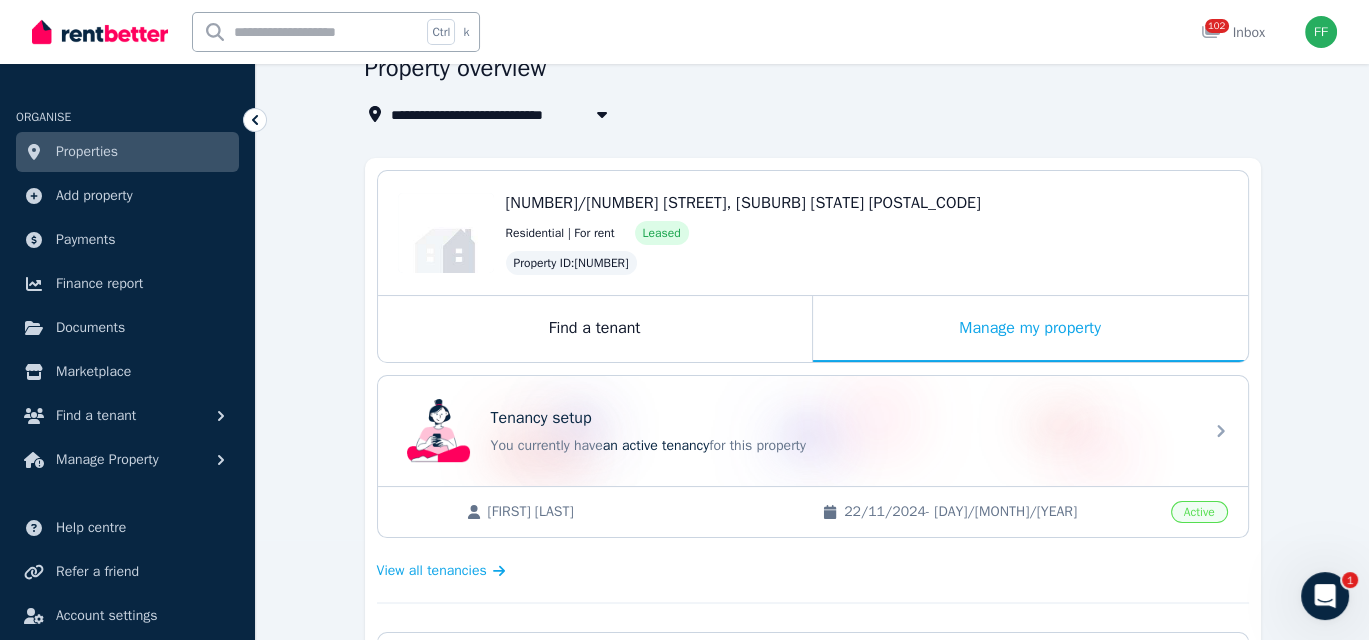 scroll, scrollTop: 0, scrollLeft: 0, axis: both 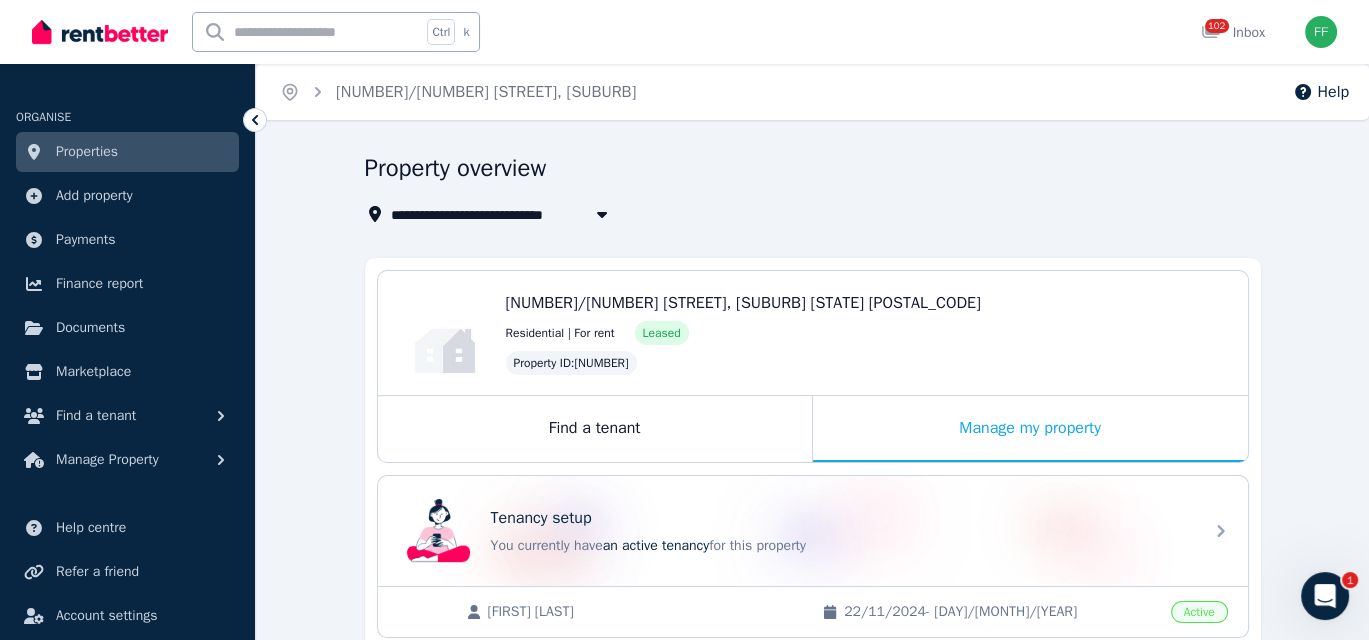 click on "[NUMBER]/[NUMBER] [STREET], [SUBURB] [STATE] [POSTAL_CODE]" at bounding box center (743, 303) 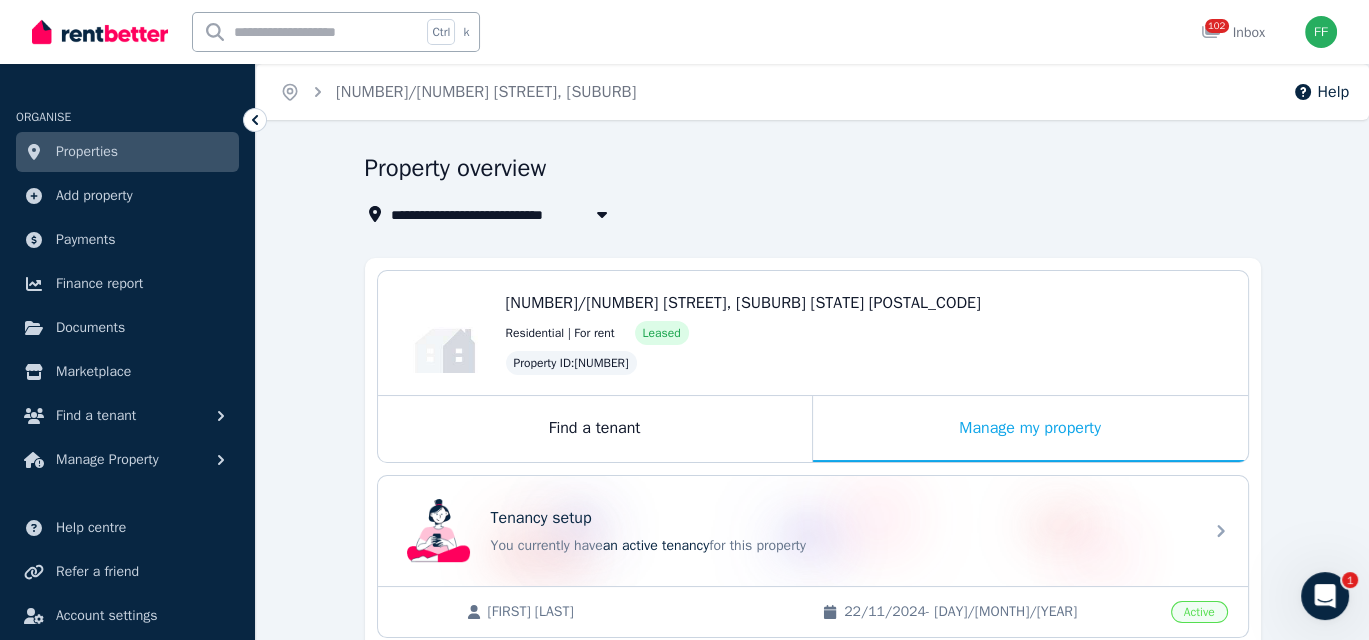 click on "Property overview" at bounding box center [807, 171] 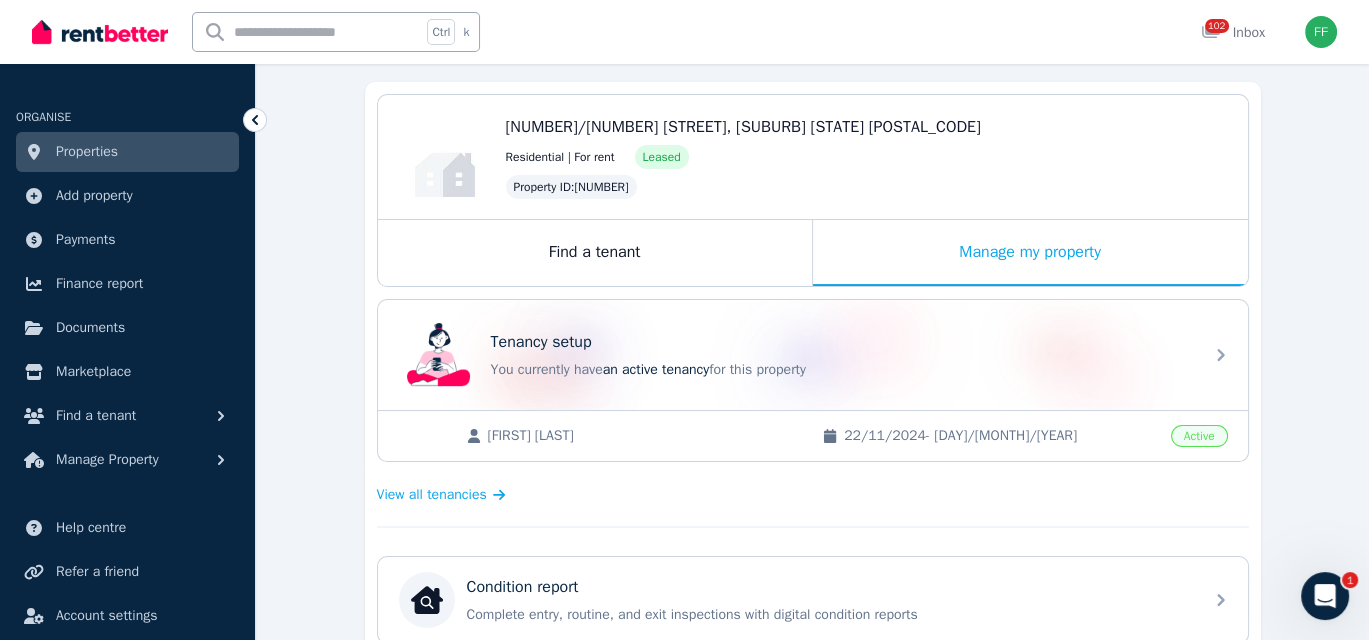 scroll, scrollTop: 0, scrollLeft: 0, axis: both 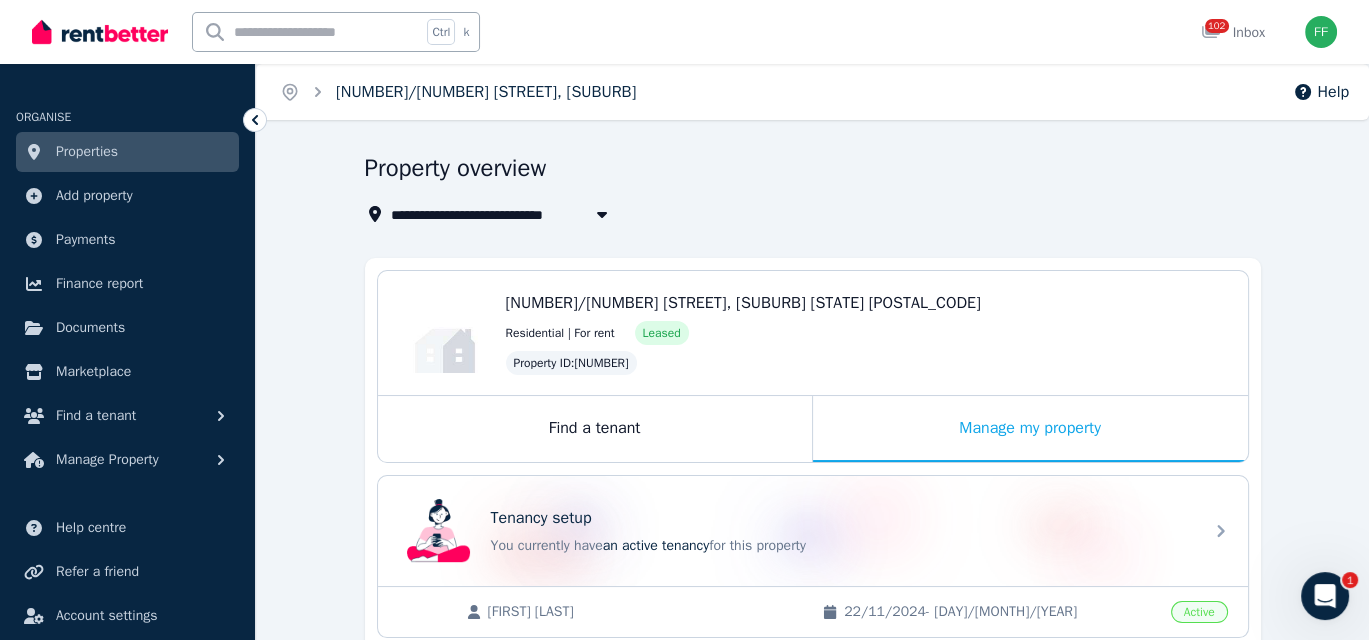 click on "[NUMBER]/[NUMBER] [STREET], [SUBURB]" at bounding box center [486, 92] 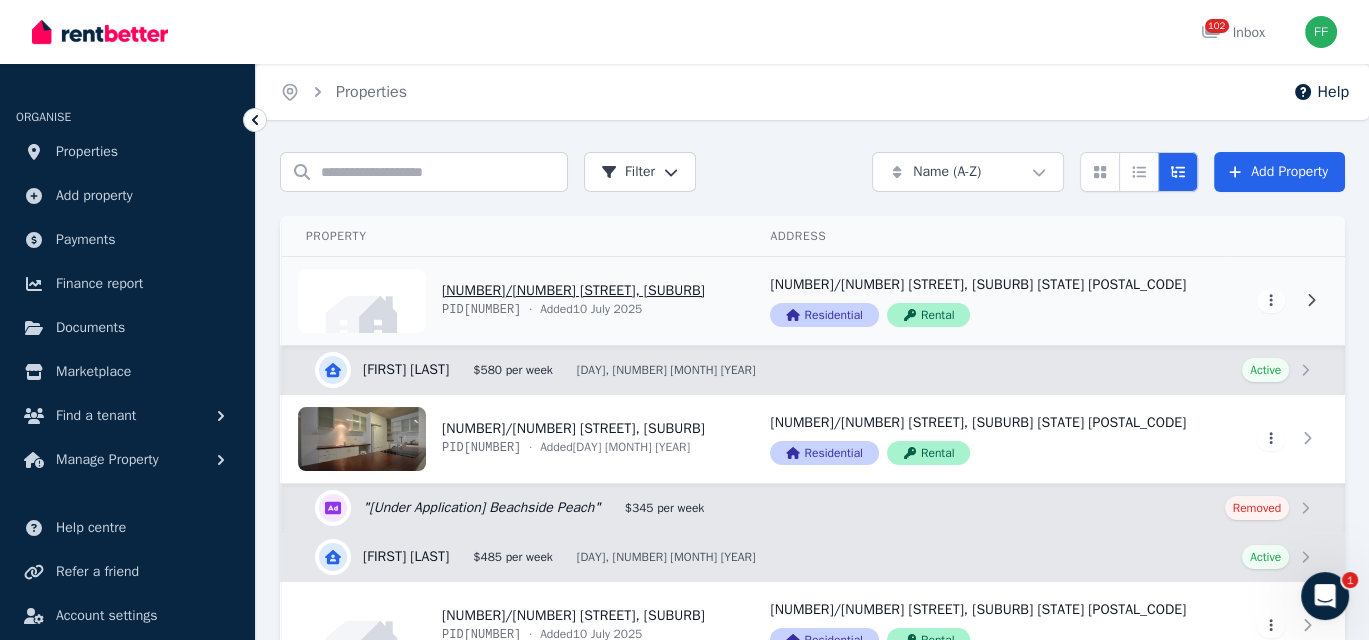 click on "View property details" at bounding box center [514, 301] 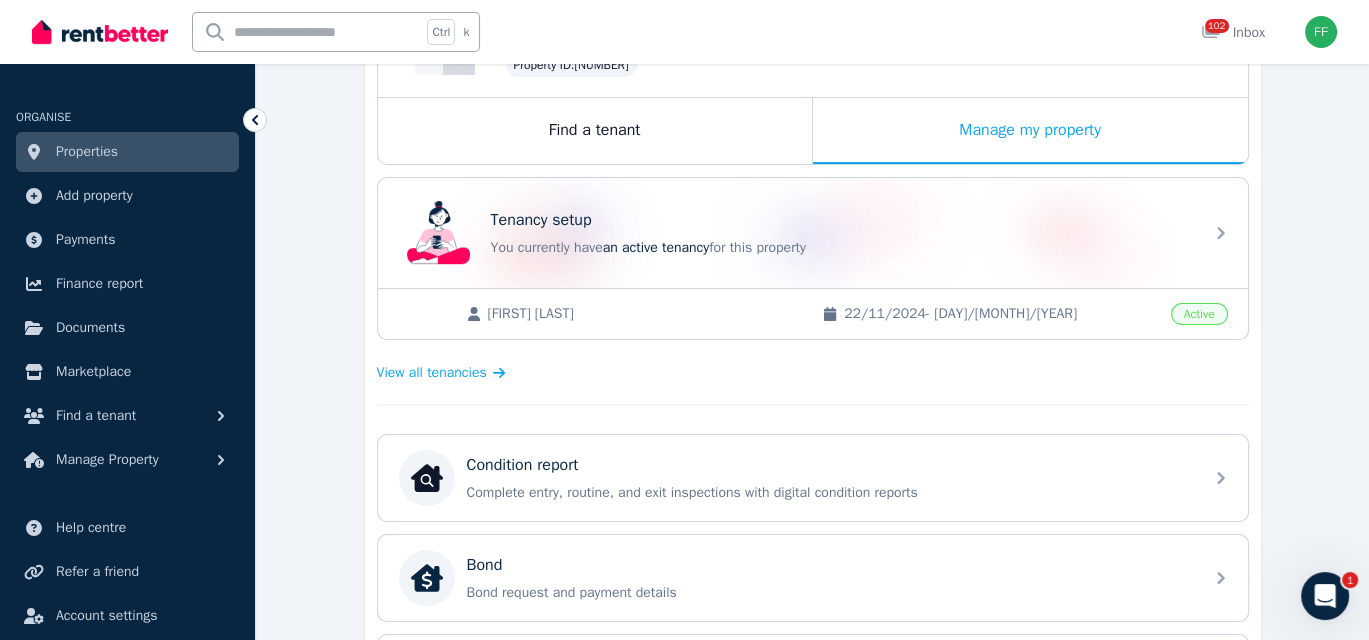 scroll, scrollTop: 300, scrollLeft: 0, axis: vertical 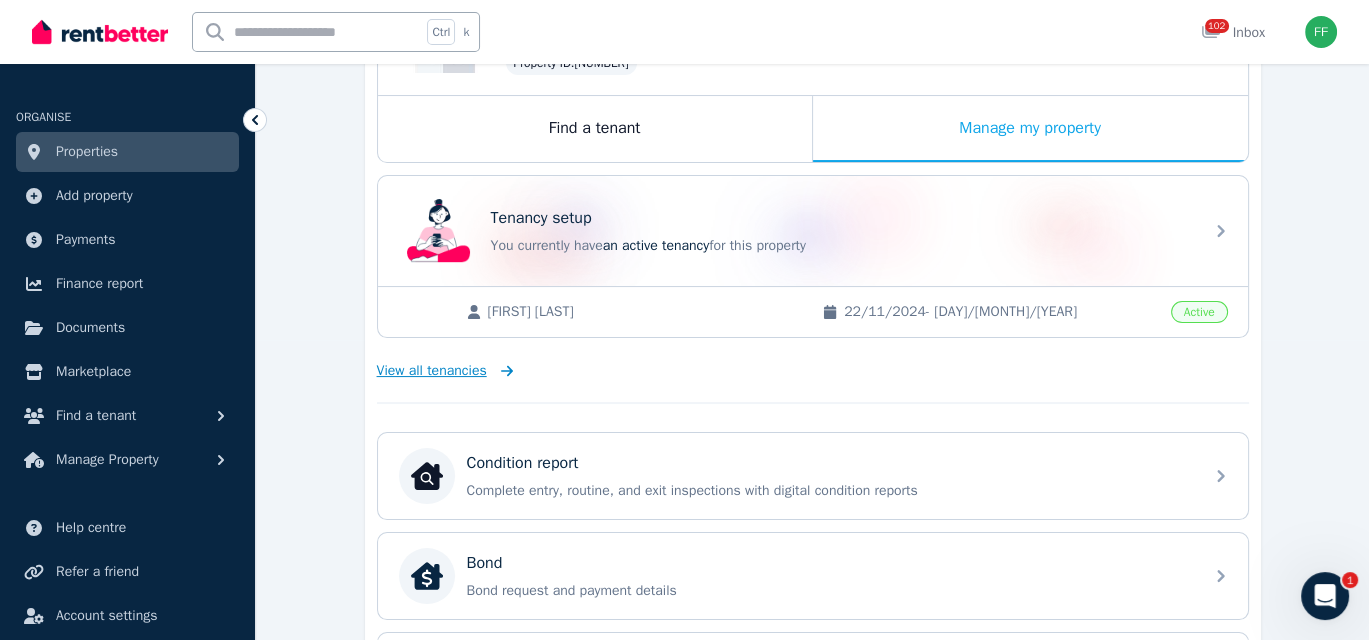 click on "View all tenancies" at bounding box center (432, 371) 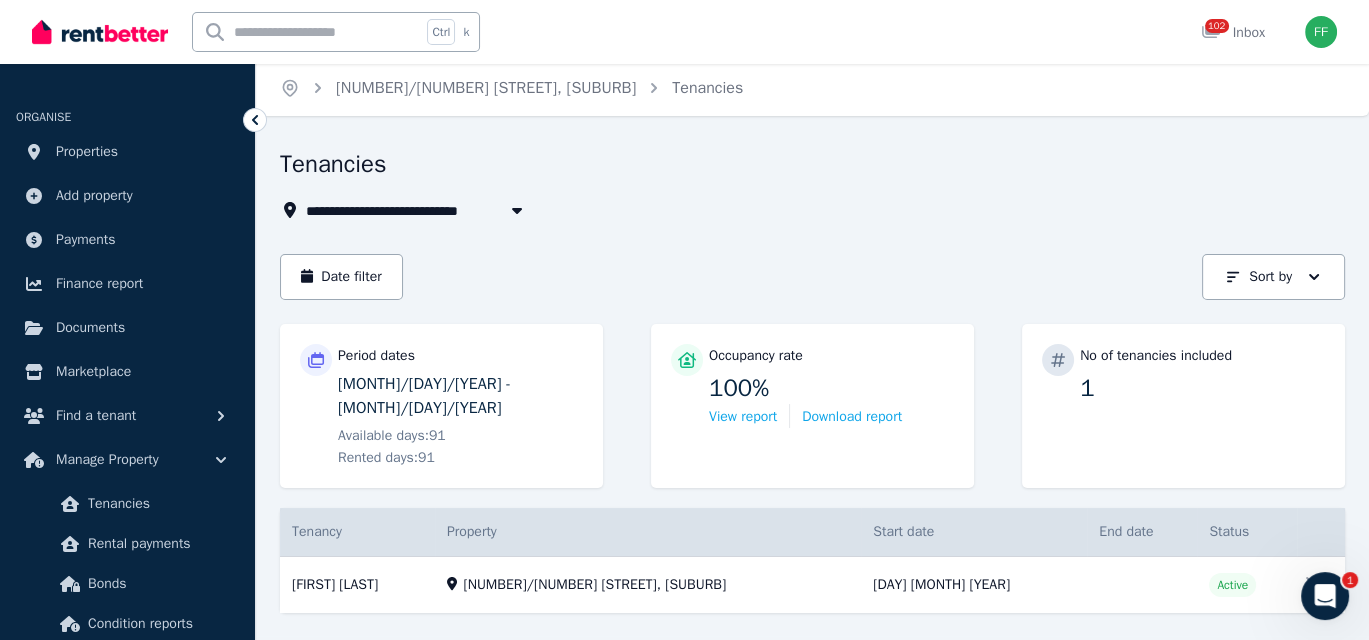 scroll, scrollTop: 0, scrollLeft: 0, axis: both 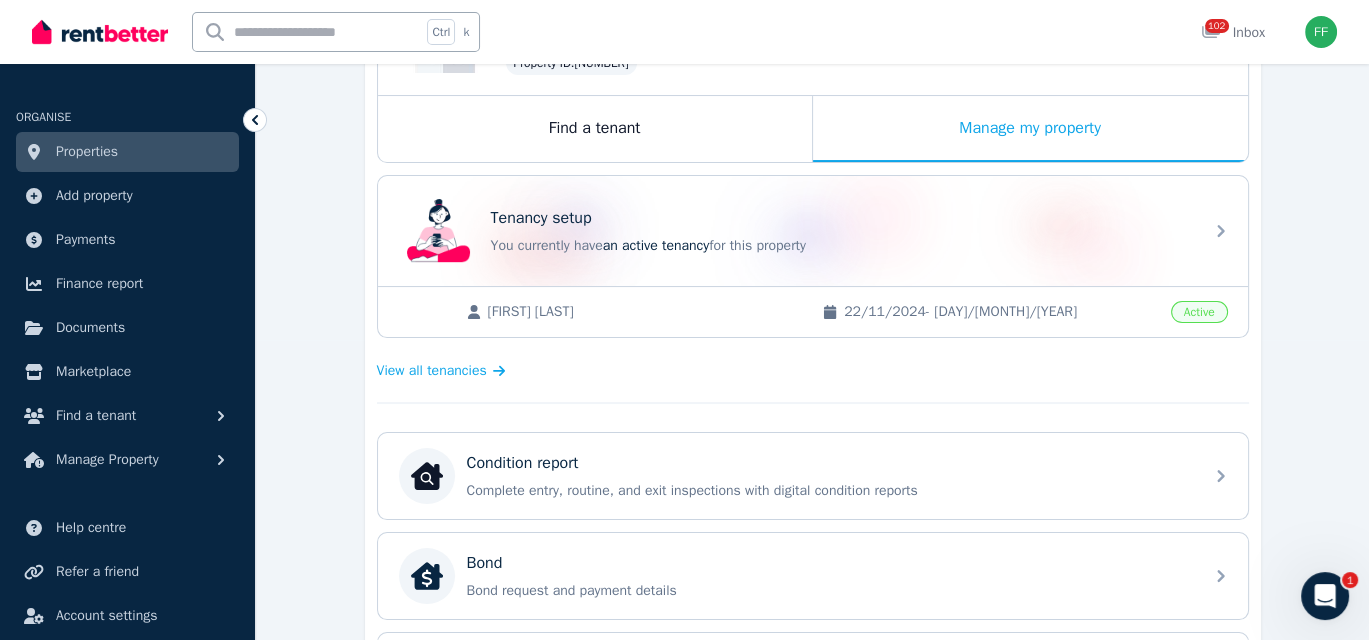 click on "Active" at bounding box center [1199, 312] 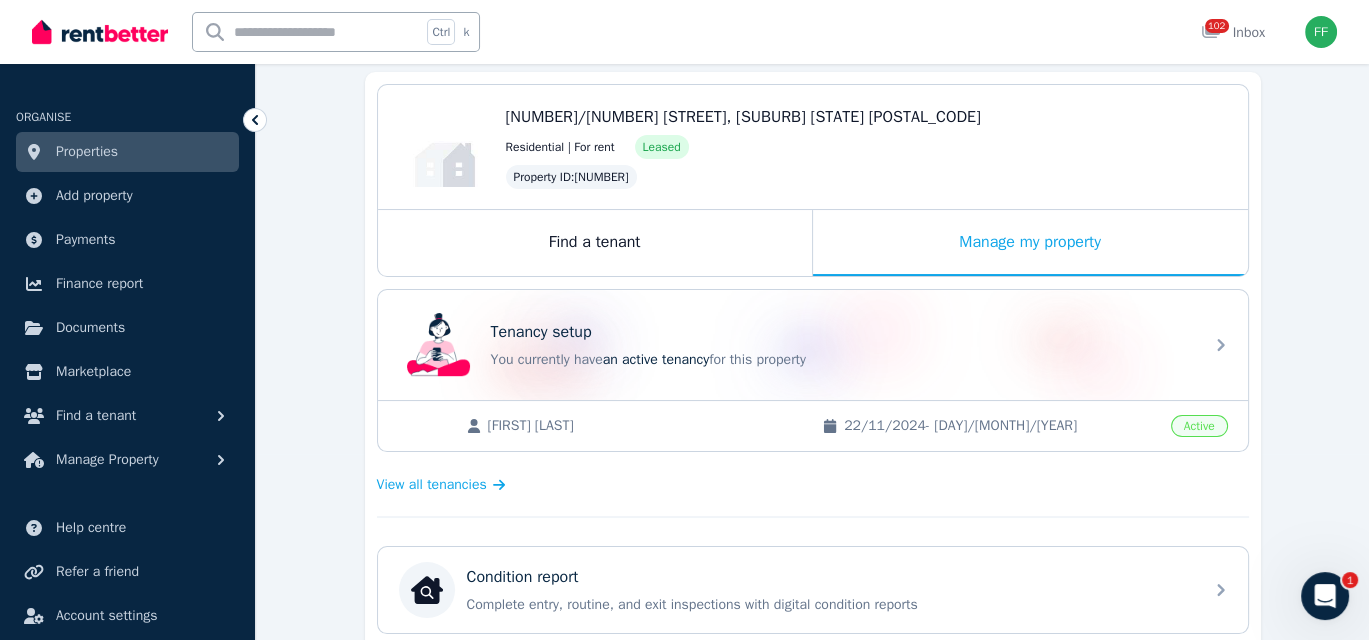 scroll, scrollTop: 155, scrollLeft: 0, axis: vertical 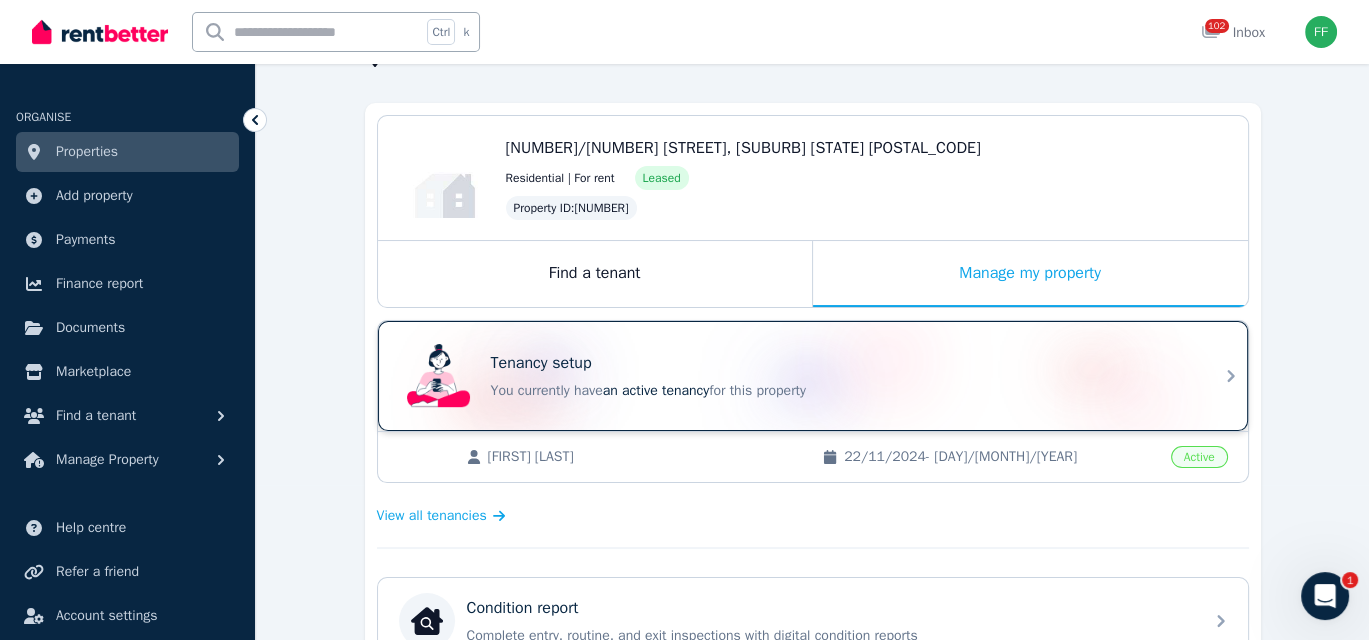 click 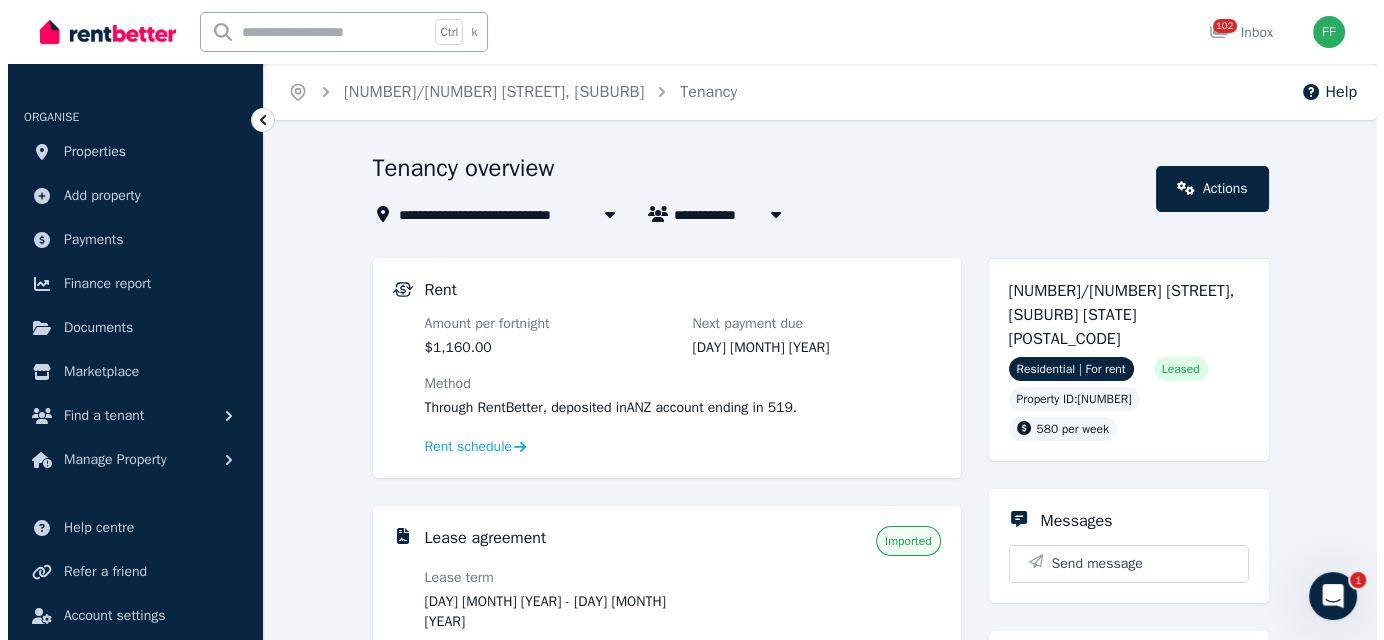 scroll, scrollTop: 100, scrollLeft: 0, axis: vertical 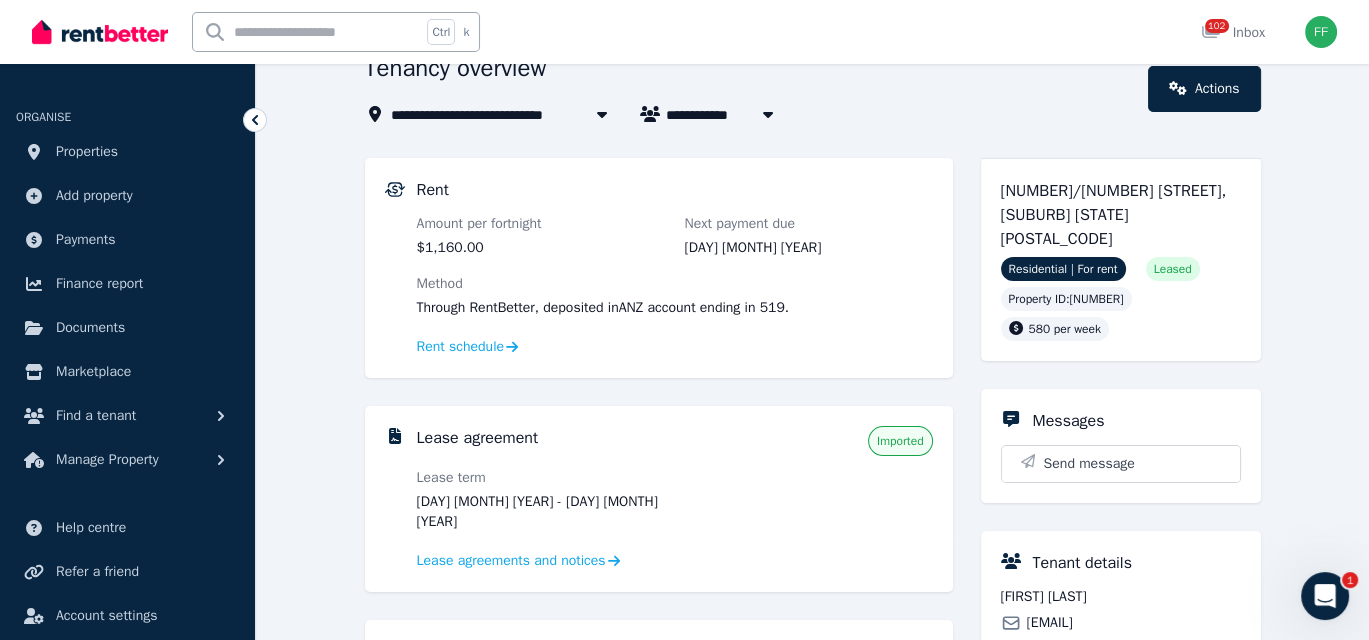click 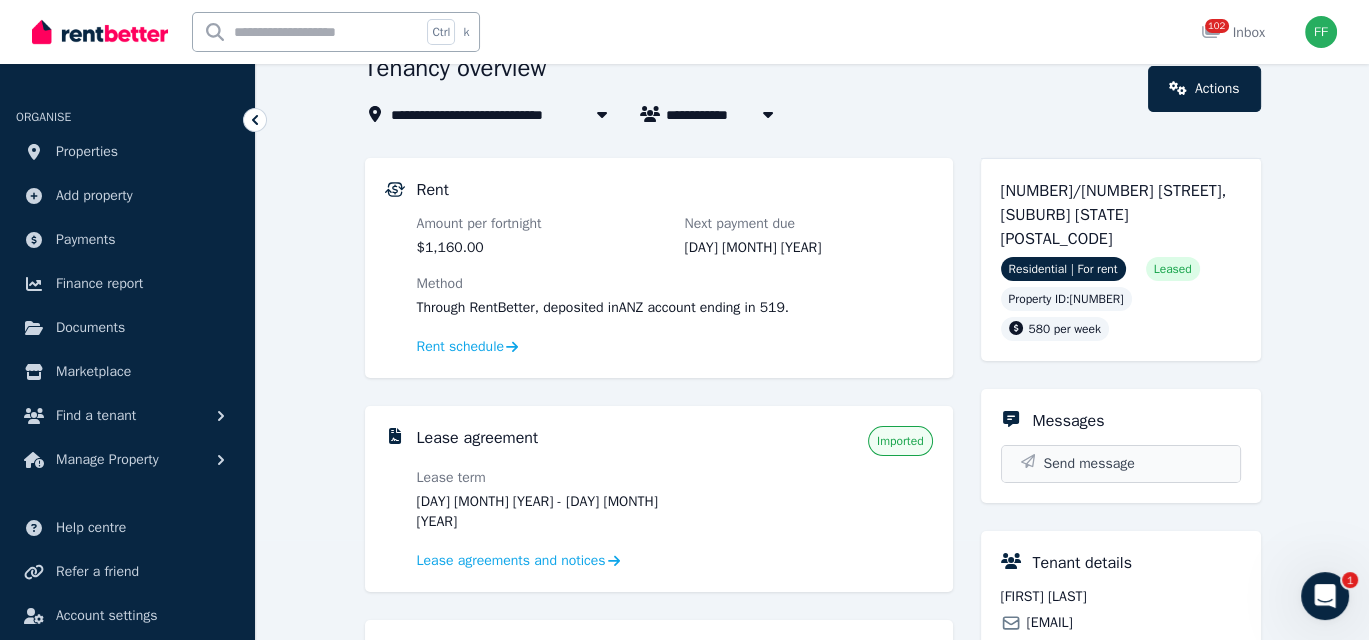 click on "Send message" at bounding box center [1121, 464] 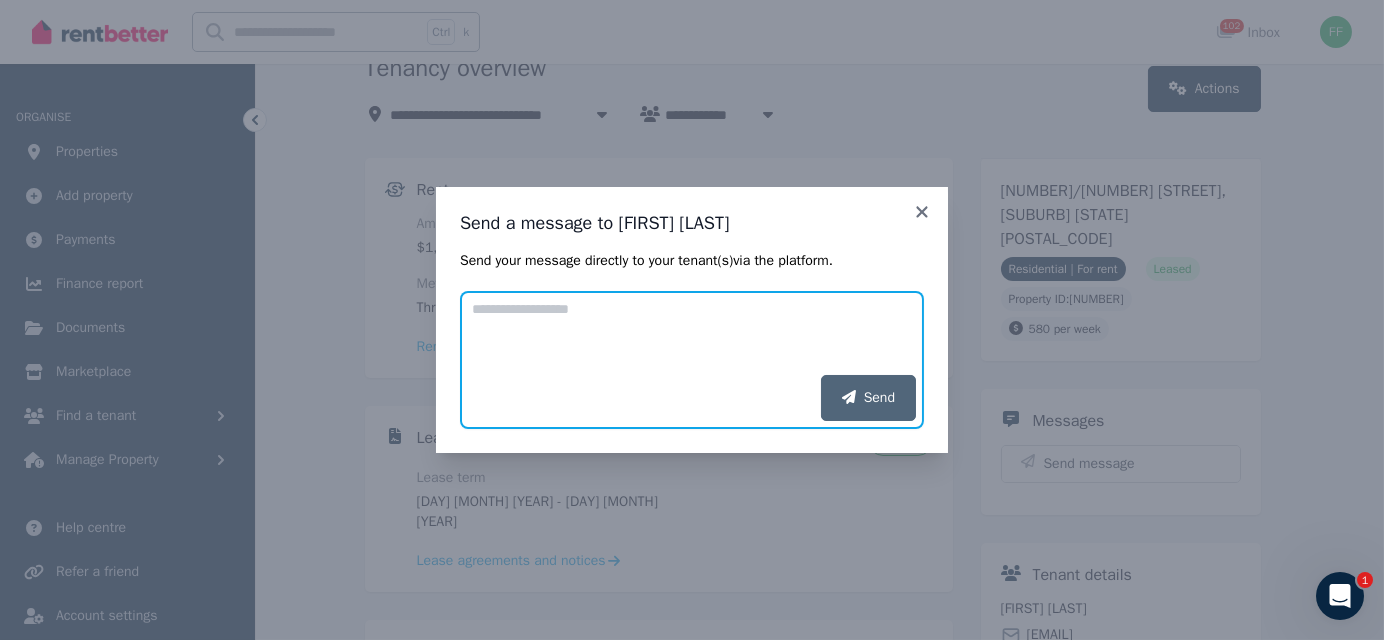 click on "Add your message" at bounding box center [692, 333] 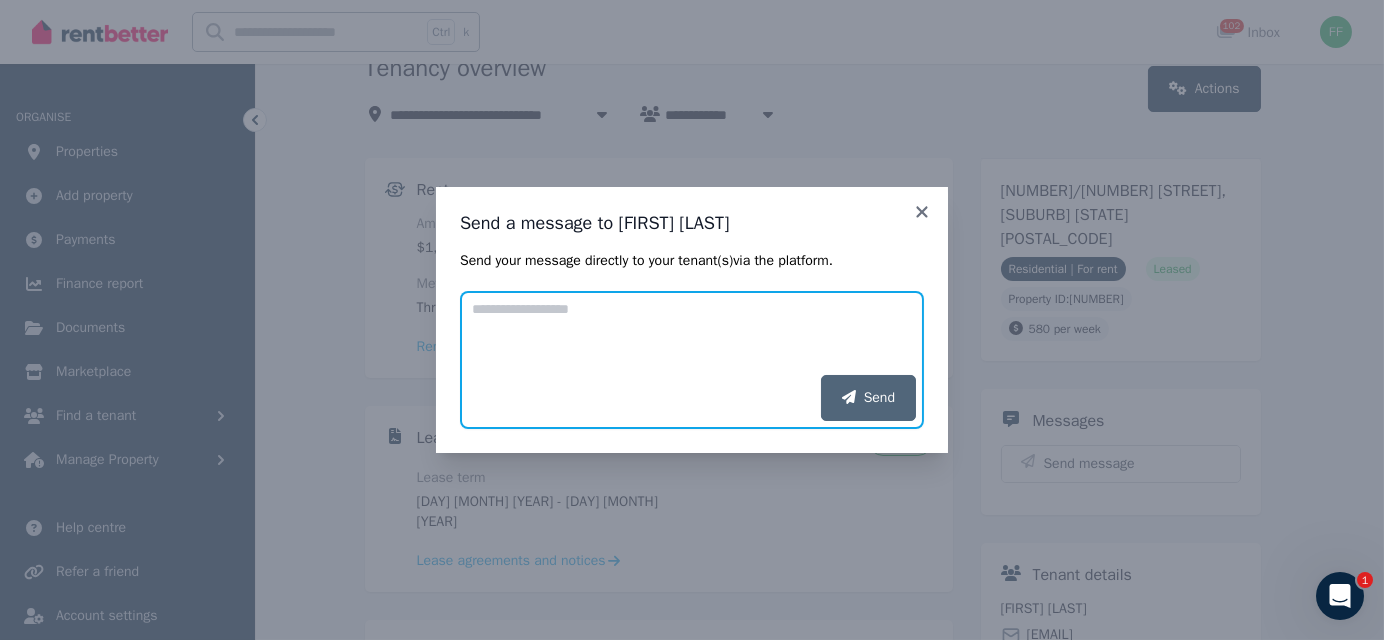 paste on "**********" 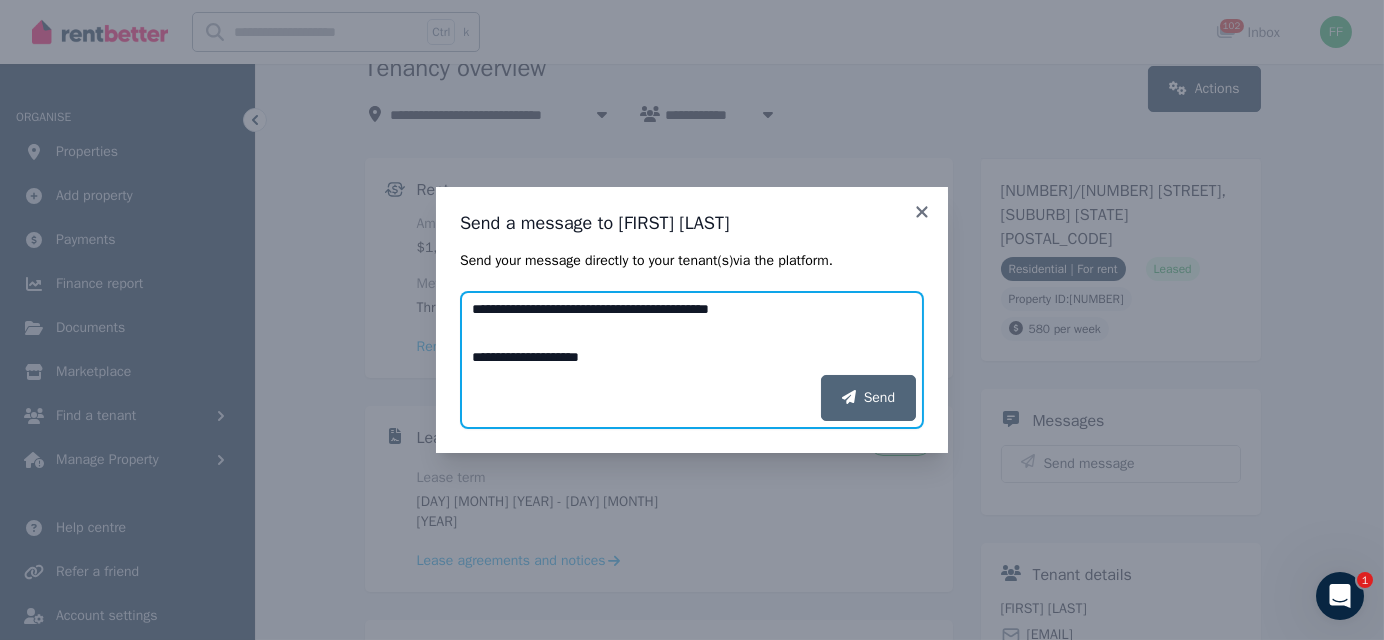 scroll, scrollTop: 567, scrollLeft: 0, axis: vertical 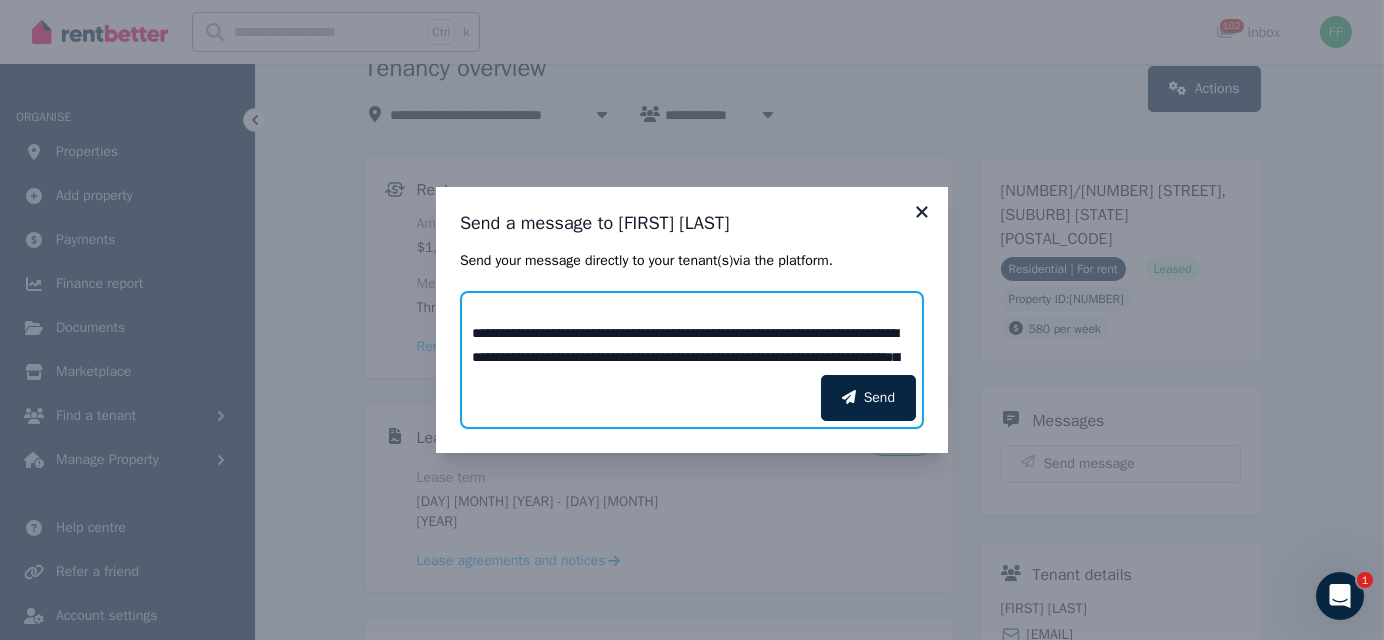type on "**********" 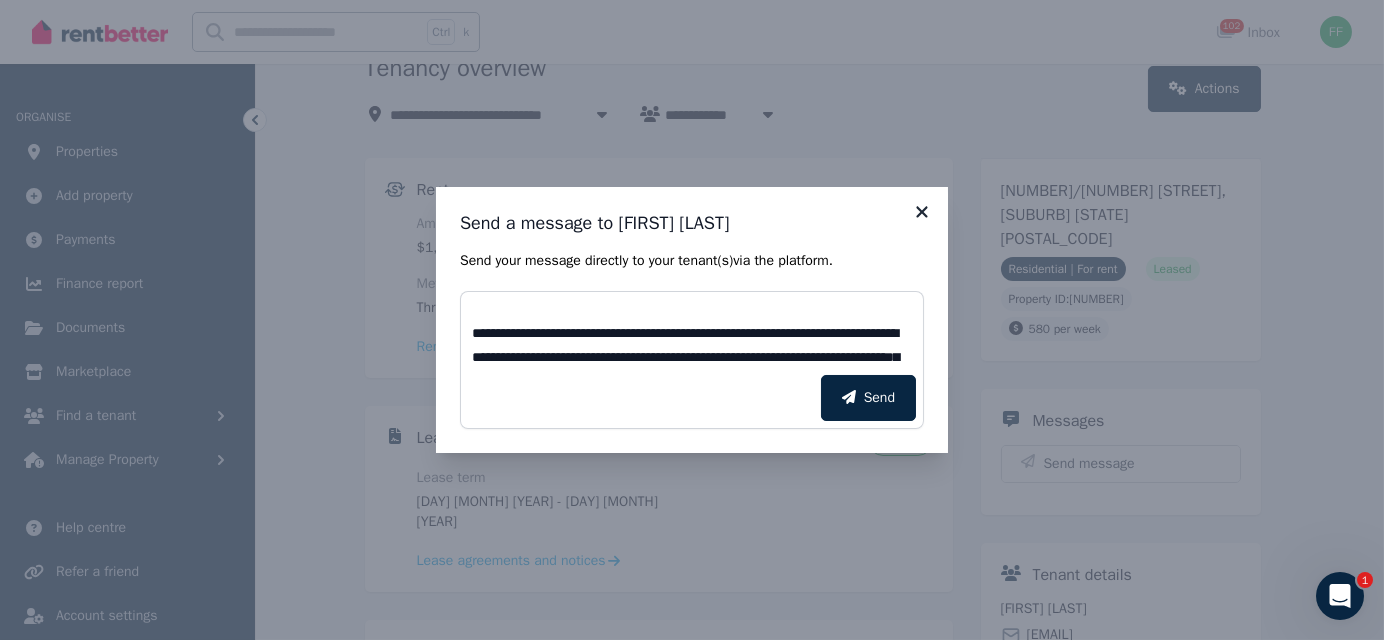click 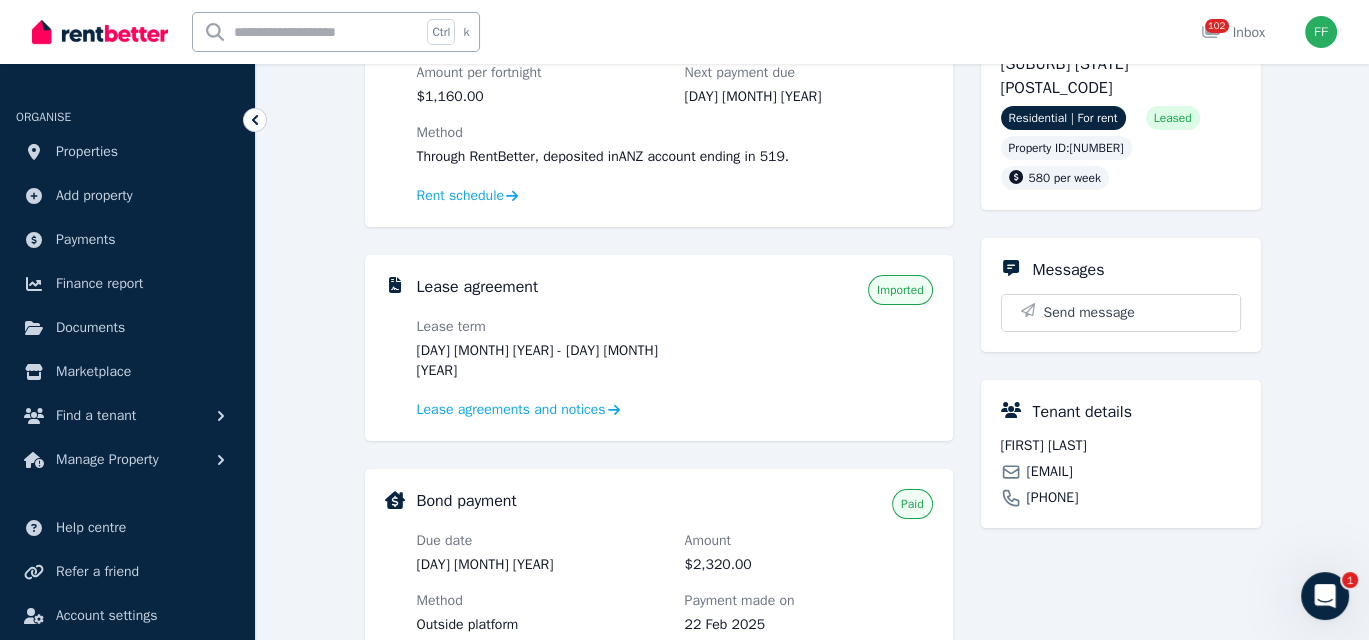 scroll, scrollTop: 400, scrollLeft: 0, axis: vertical 